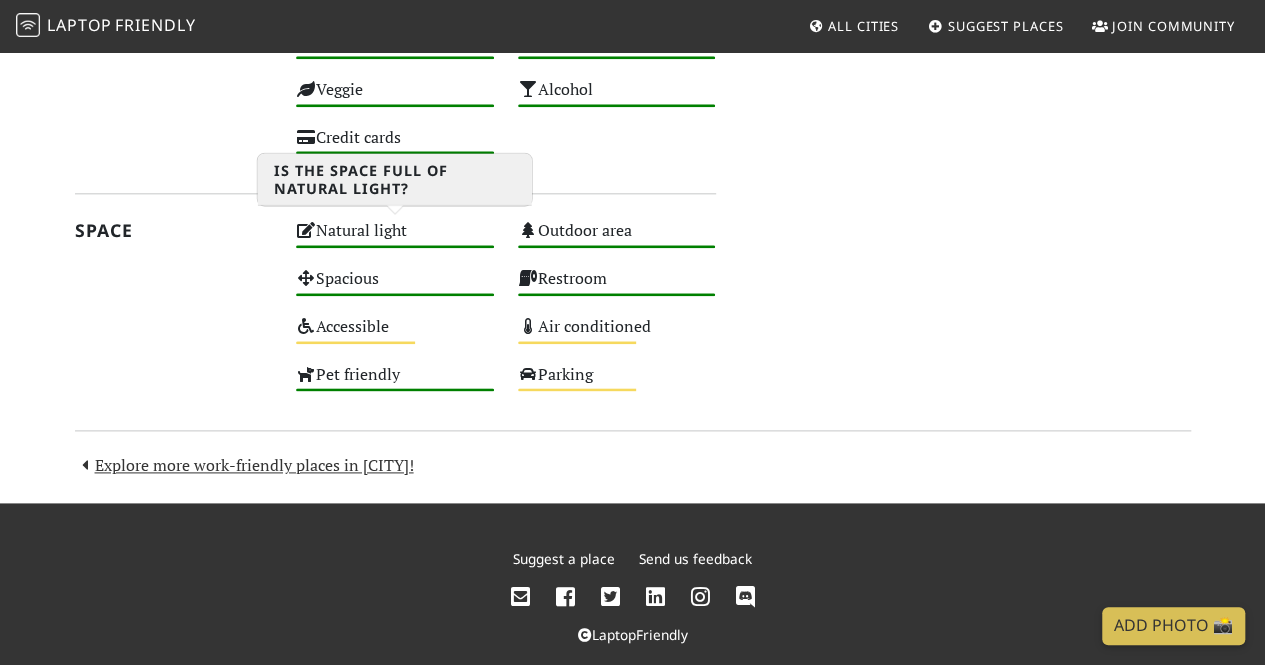 scroll, scrollTop: 1088, scrollLeft: 0, axis: vertical 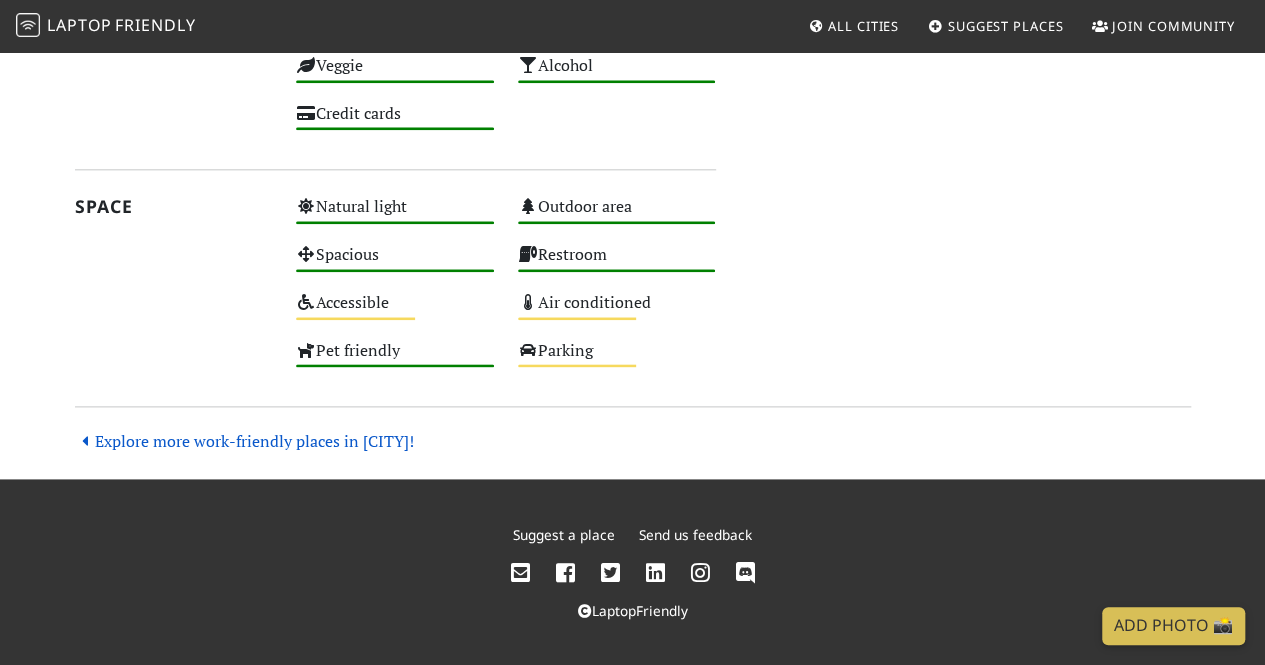 click on "Explore more work-friendly places in London!" at bounding box center (244, 441) 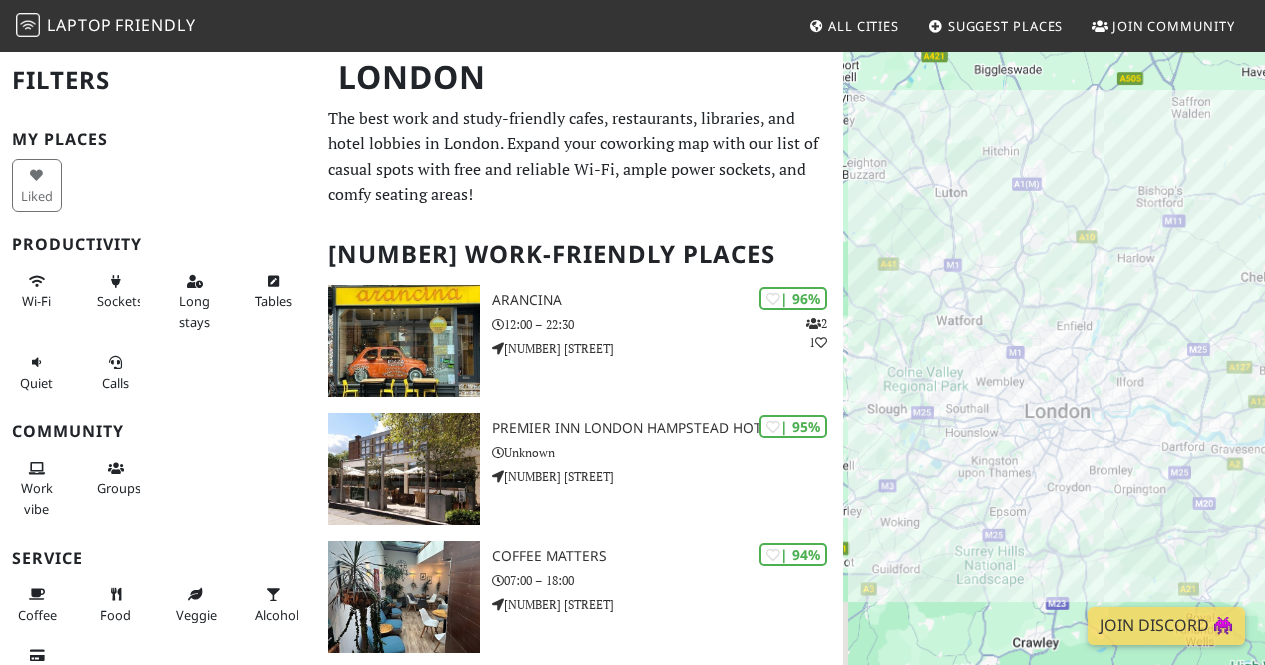 scroll, scrollTop: 0, scrollLeft: 0, axis: both 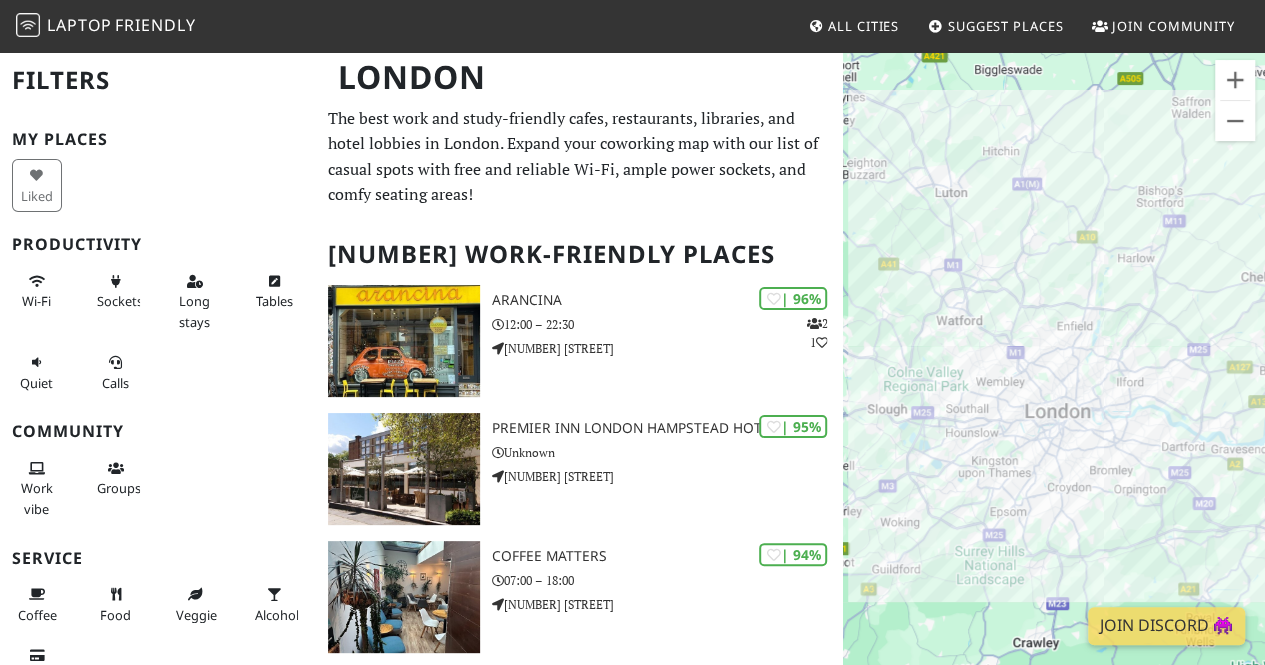 click on "To navigate, press the arrow keys." at bounding box center (1054, 382) 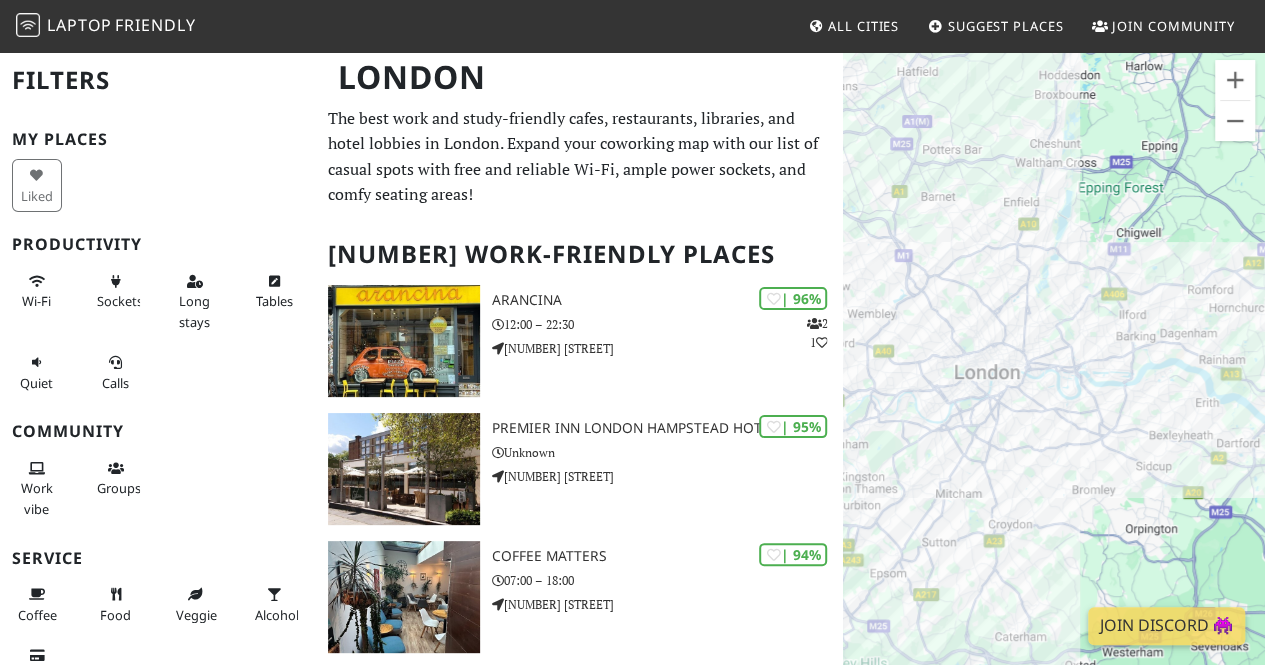click on "To navigate, press the arrow keys." at bounding box center (1054, 382) 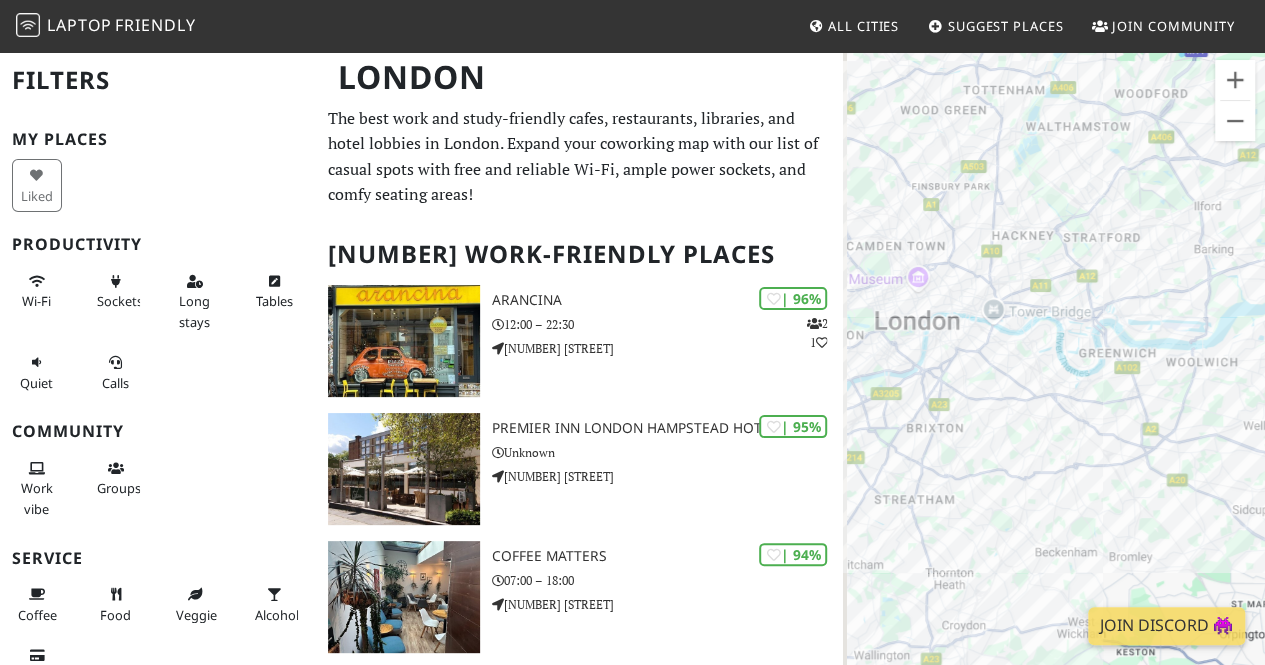 drag, startPoint x: 1060, startPoint y: 395, endPoint x: 1112, endPoint y: 401, distance: 52.34501 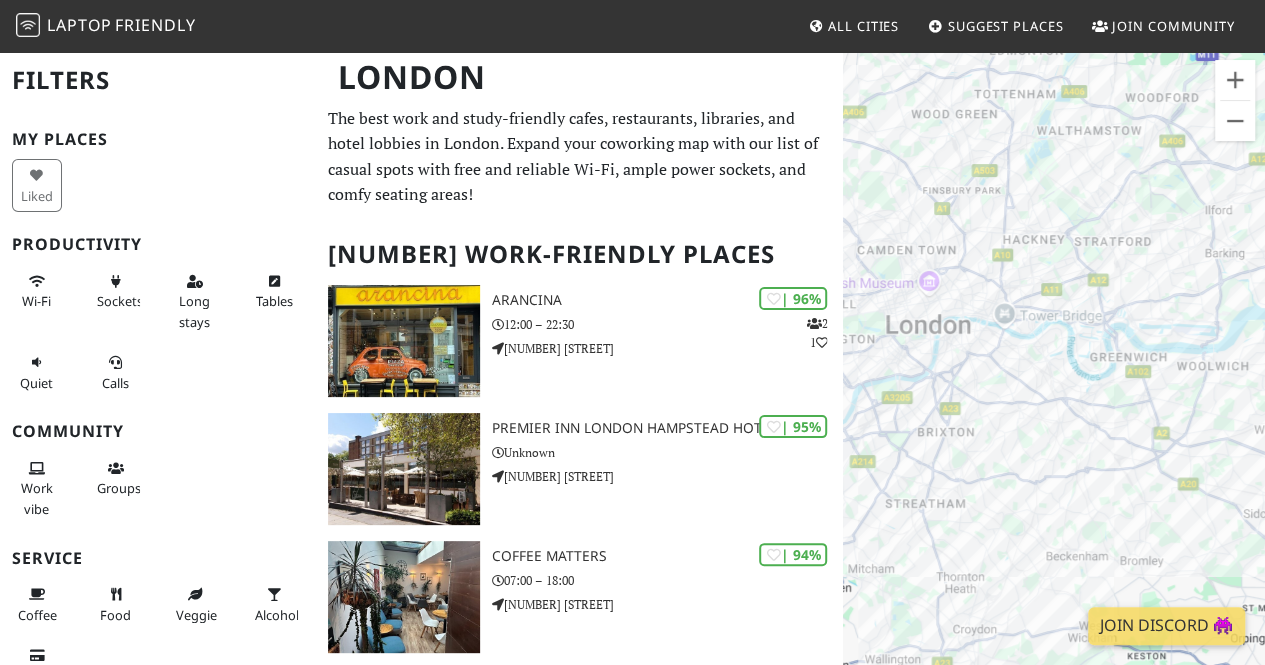 click on "To navigate, press the arrow keys." at bounding box center [1054, 382] 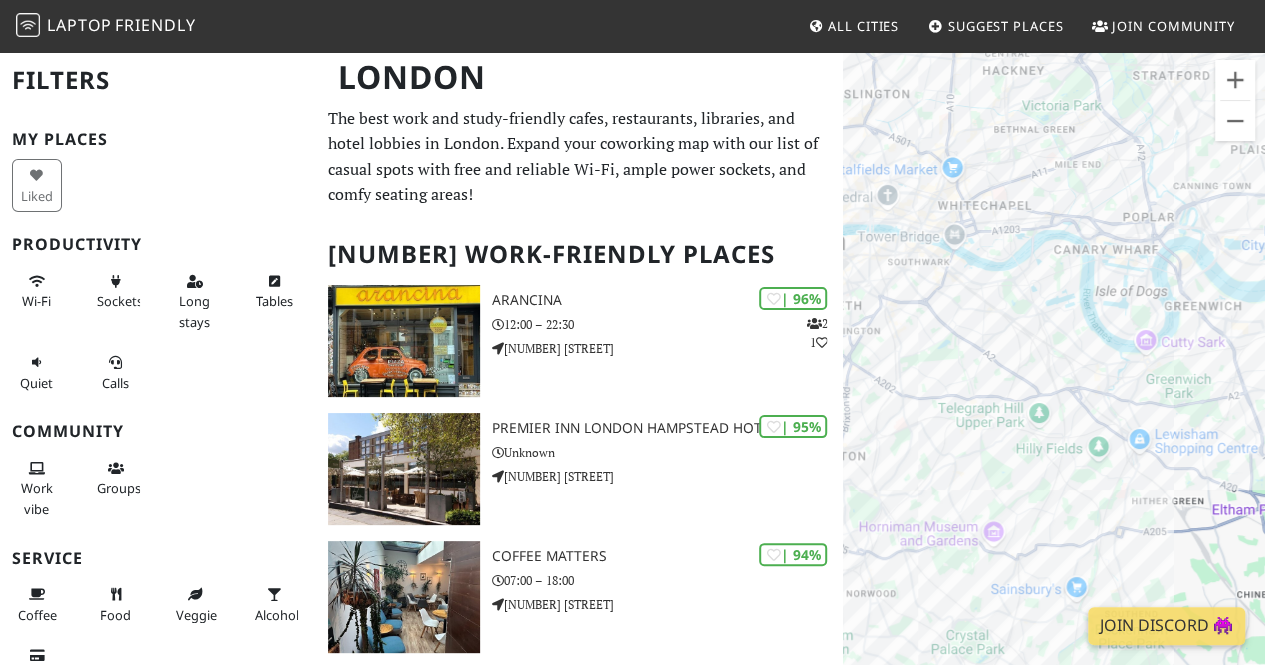 click on "To navigate, press the arrow keys." at bounding box center (1054, 382) 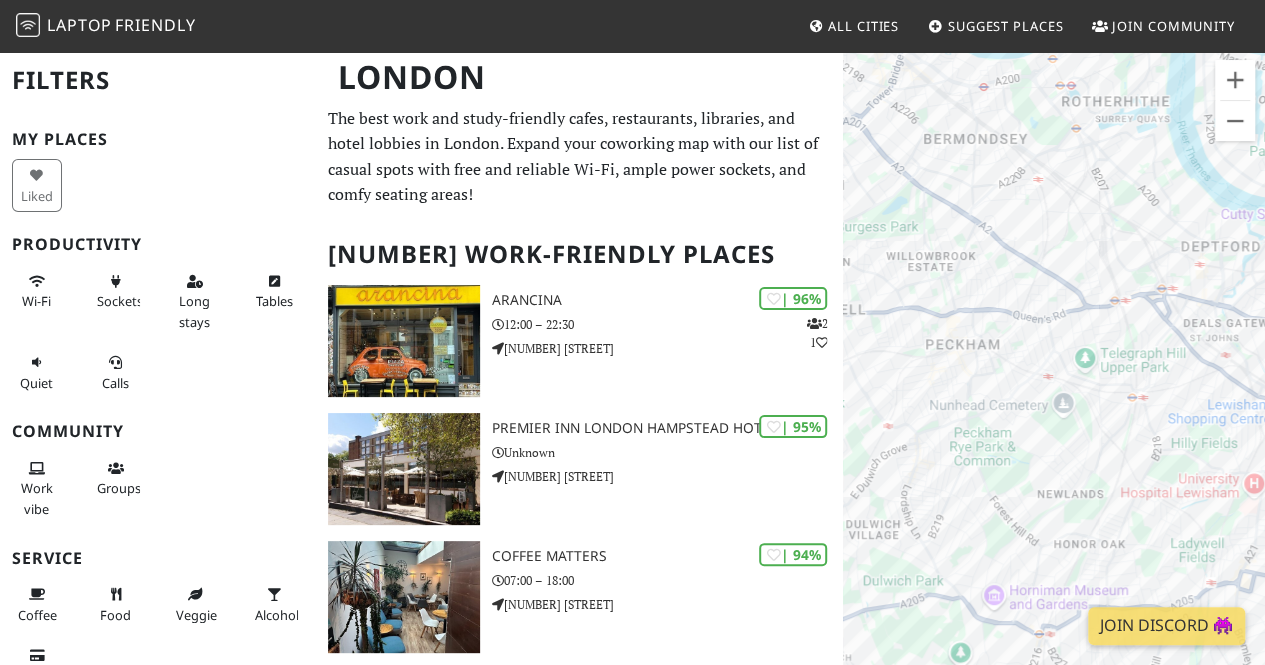 drag, startPoint x: 990, startPoint y: 528, endPoint x: 996, endPoint y: 494, distance: 34.525352 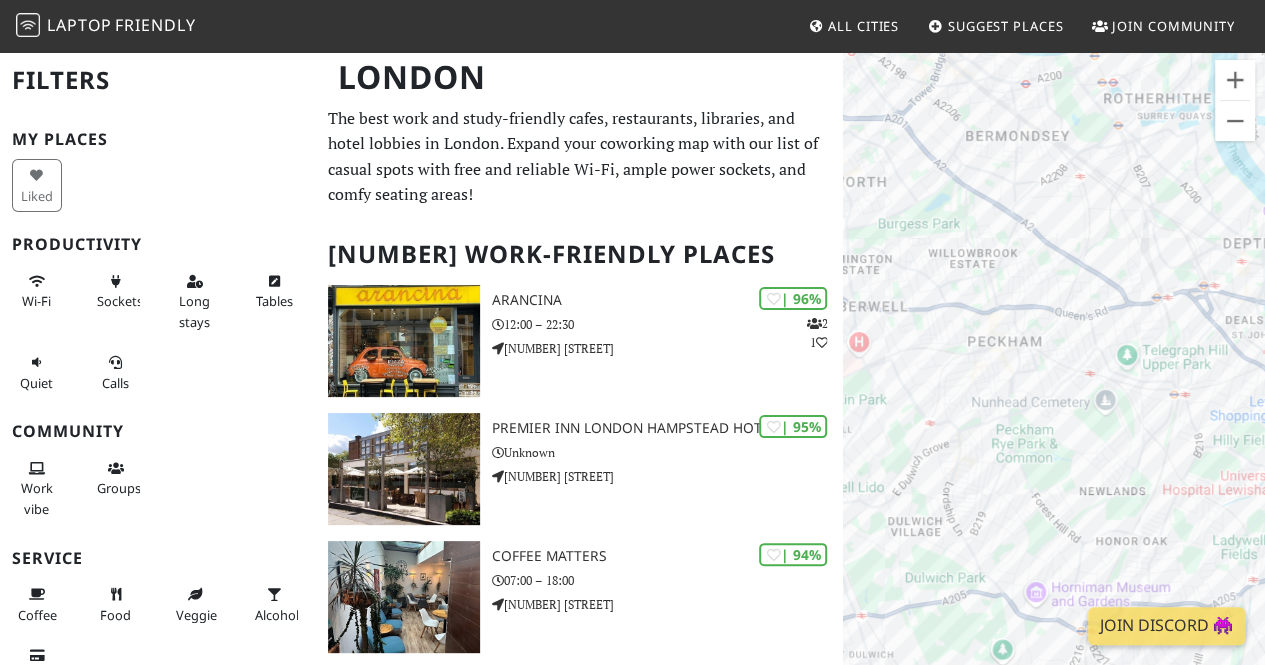 click on "To navigate, press the arrow keys." at bounding box center (1054, 382) 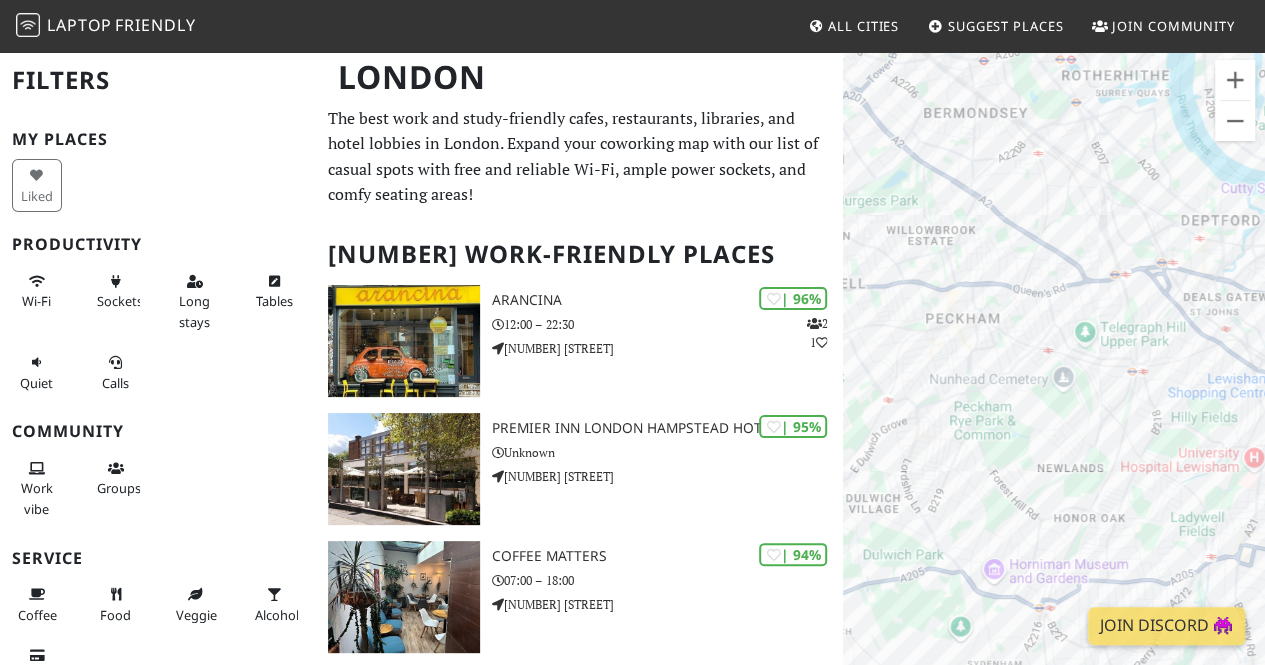 drag, startPoint x: 1040, startPoint y: 402, endPoint x: 996, endPoint y: 375, distance: 51.62364 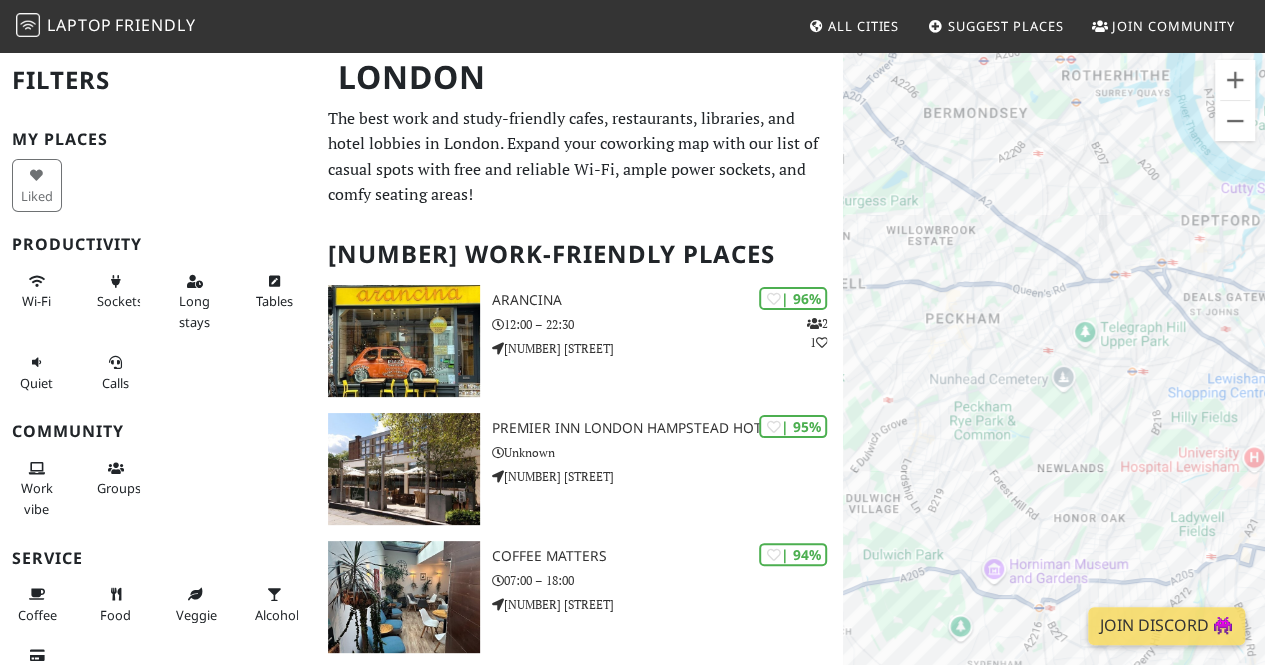 click on "To navigate, press the arrow keys." at bounding box center (1054, 382) 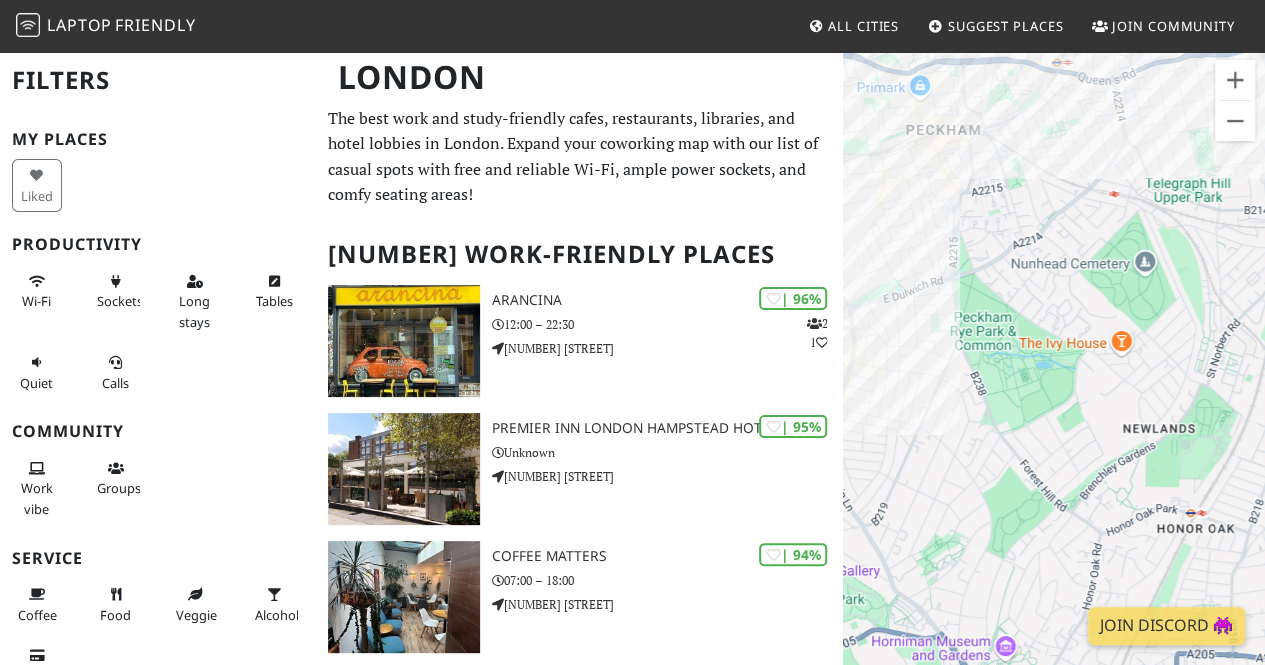 drag, startPoint x: 976, startPoint y: 487, endPoint x: 945, endPoint y: 434, distance: 61.400326 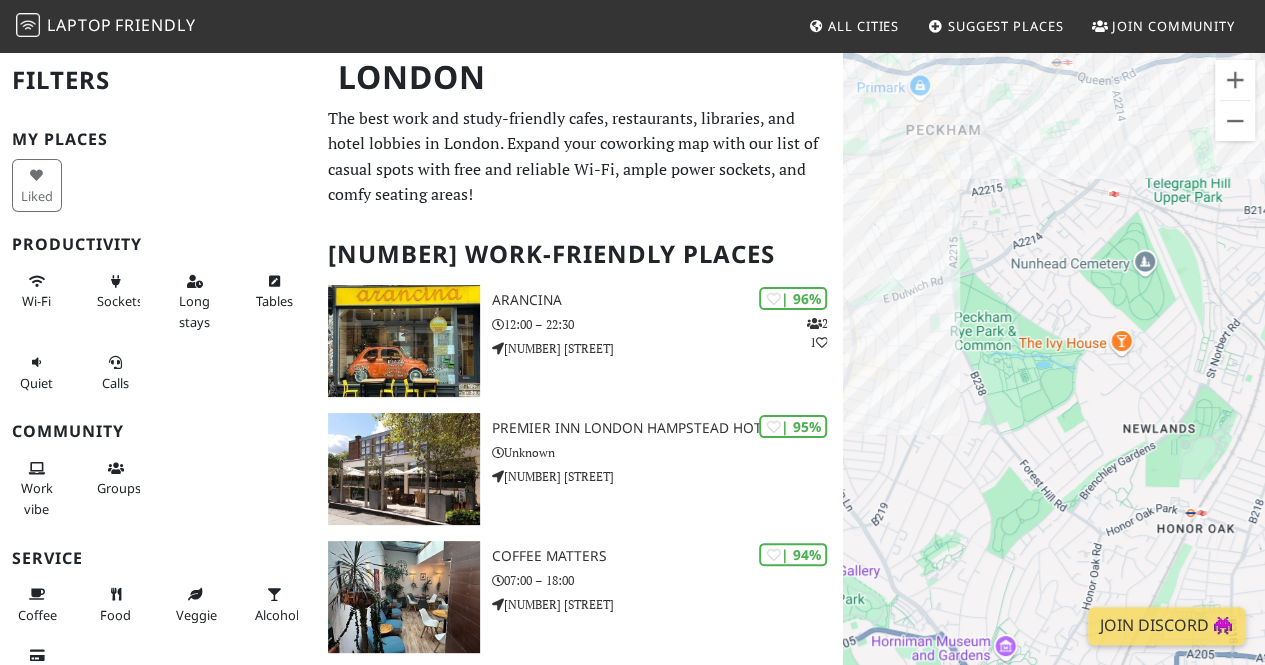 click on "Suggest Places" at bounding box center (996, 26) 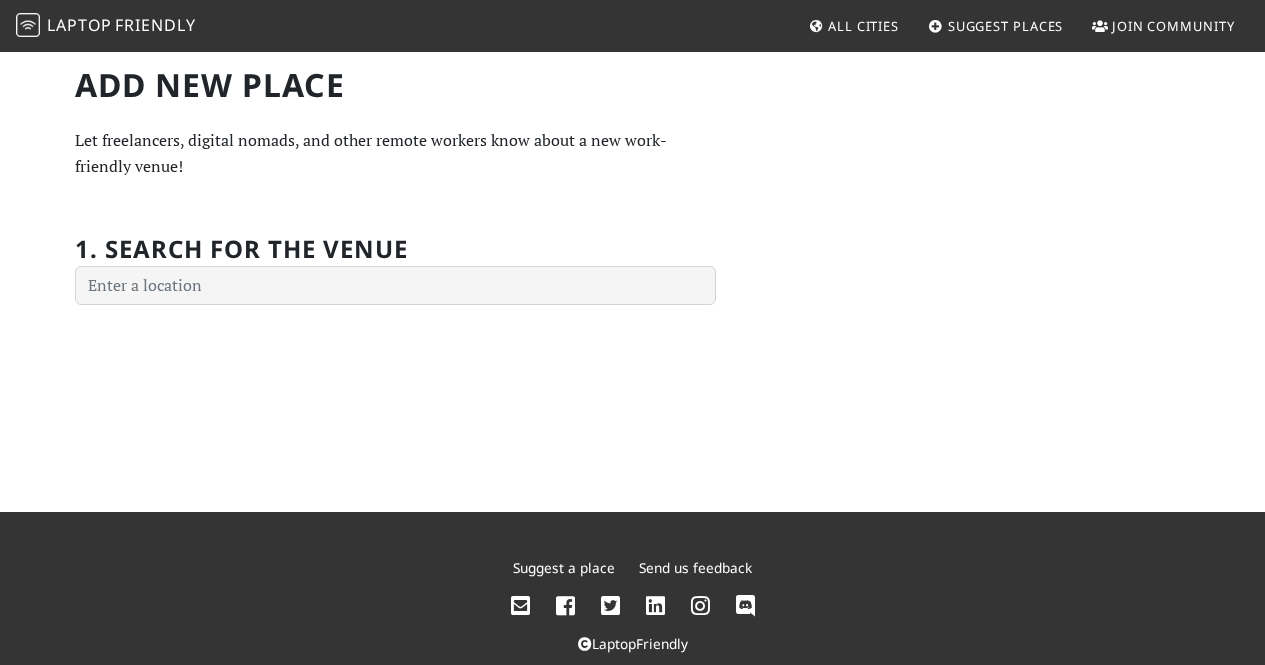 scroll, scrollTop: 0, scrollLeft: 0, axis: both 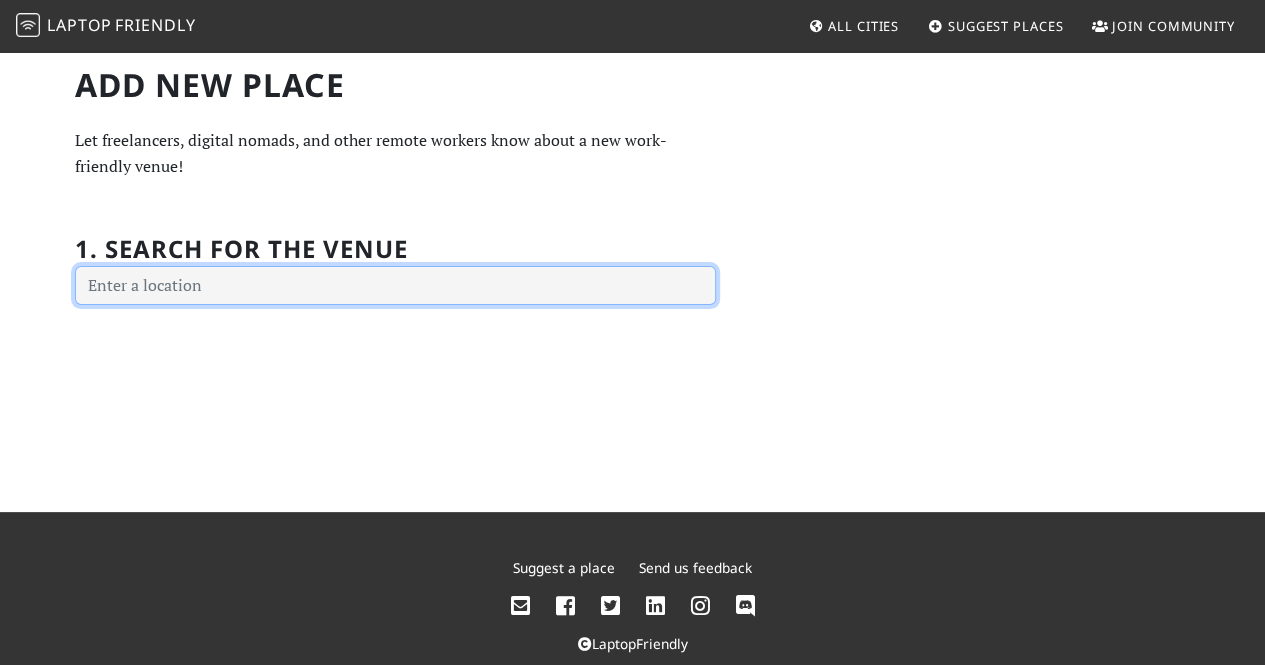 click at bounding box center (395, 286) 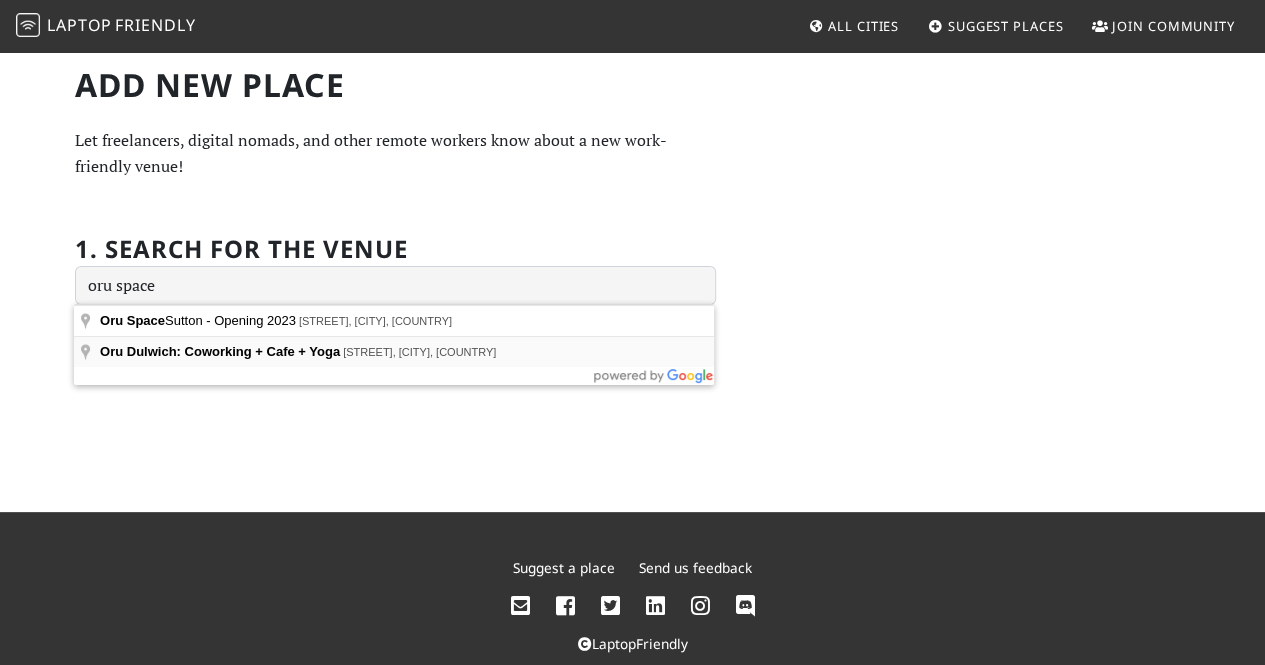 type on "Oru [BUSINESS_NAME], [STREET], [CITY], [COUNTRY]" 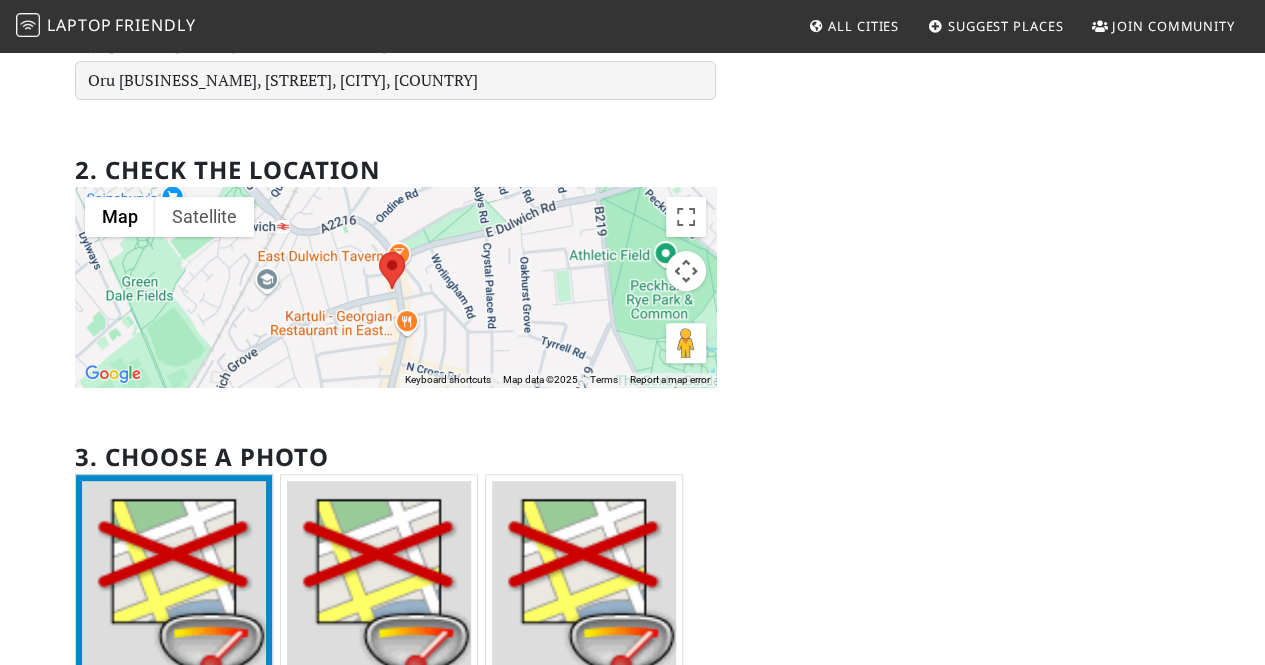 scroll, scrollTop: 500, scrollLeft: 0, axis: vertical 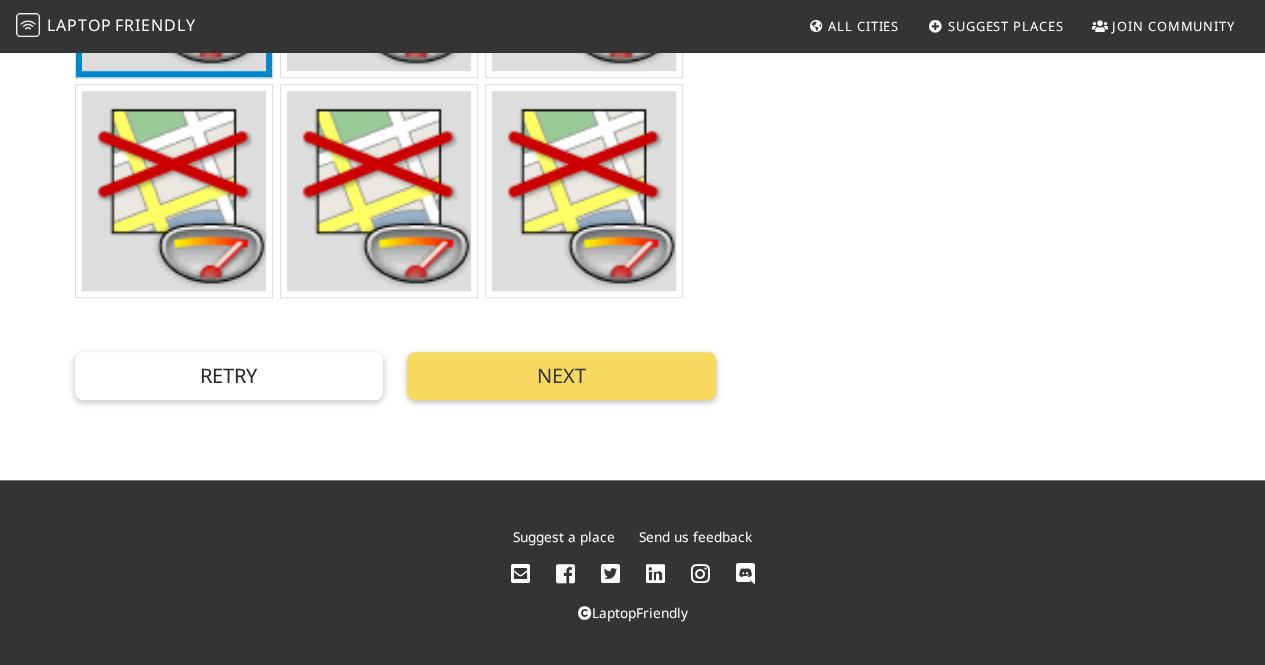 click on "Next" at bounding box center (561, 376) 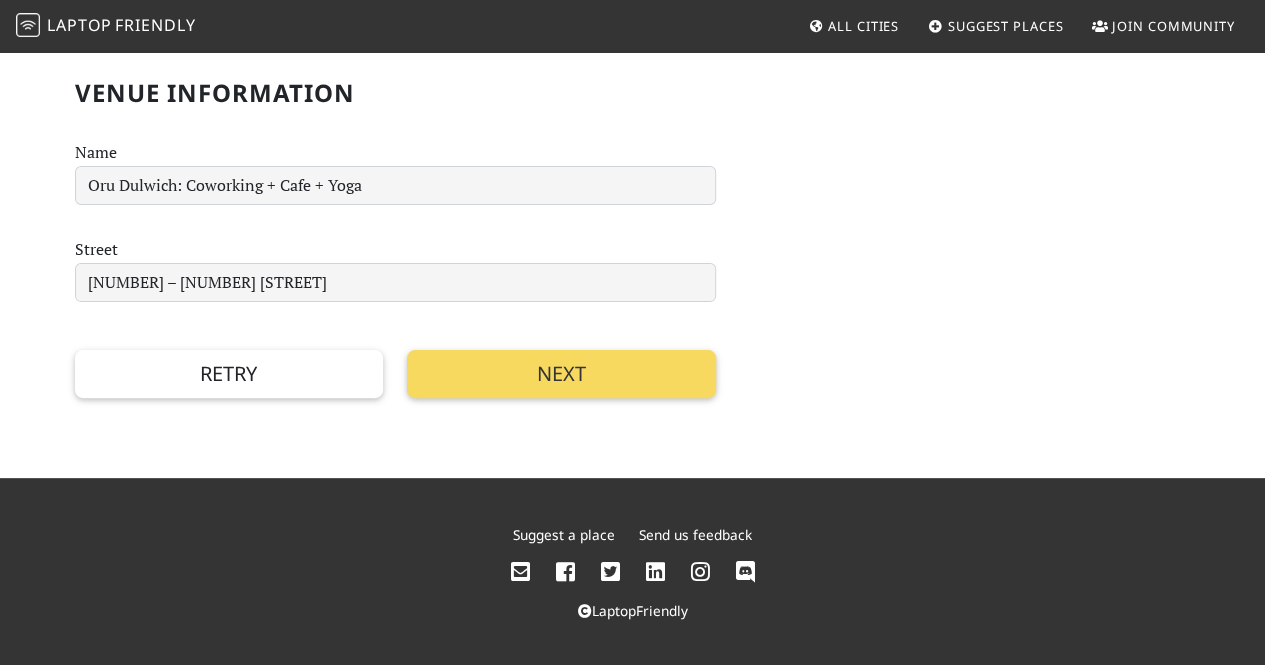 scroll, scrollTop: 24, scrollLeft: 0, axis: vertical 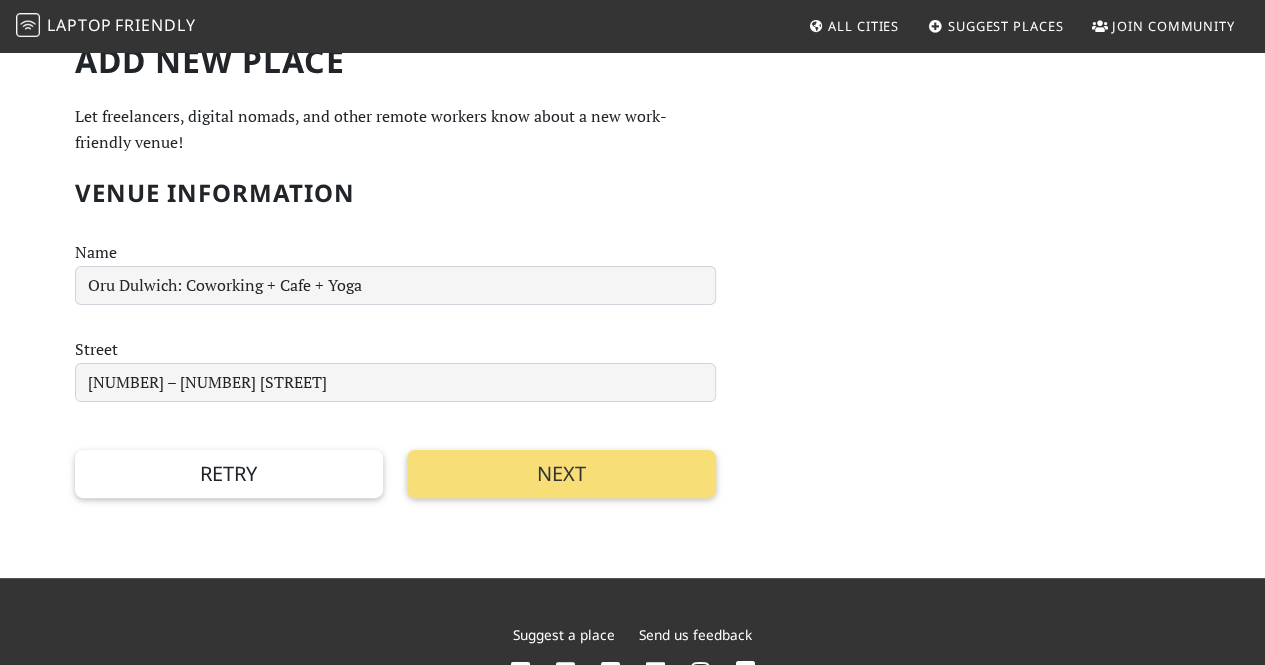 click on "Retry
Next" at bounding box center [395, 450] 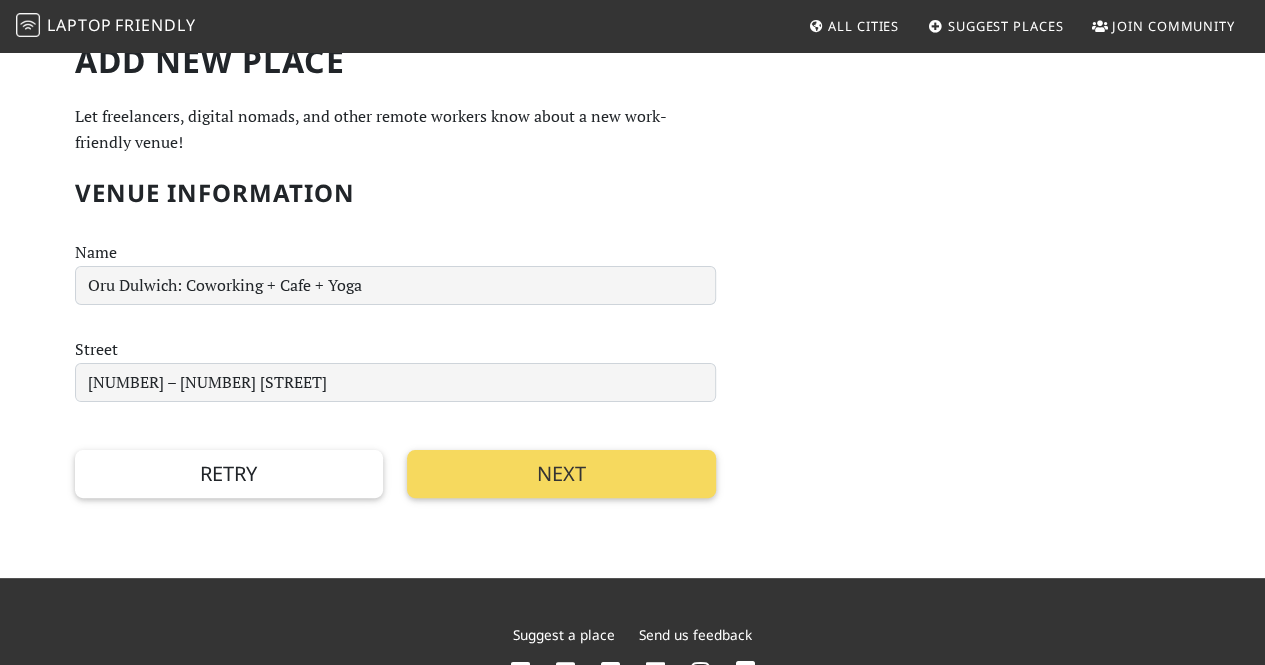 click on "Next" at bounding box center (561, 474) 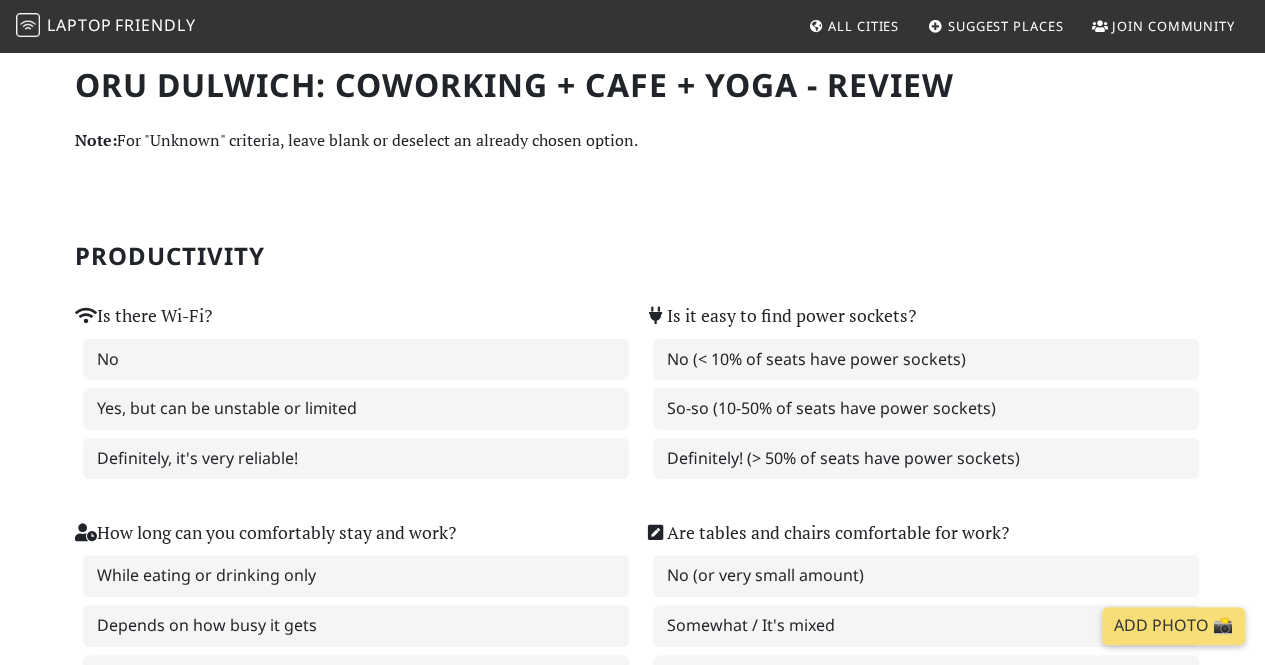 scroll, scrollTop: 100, scrollLeft: 0, axis: vertical 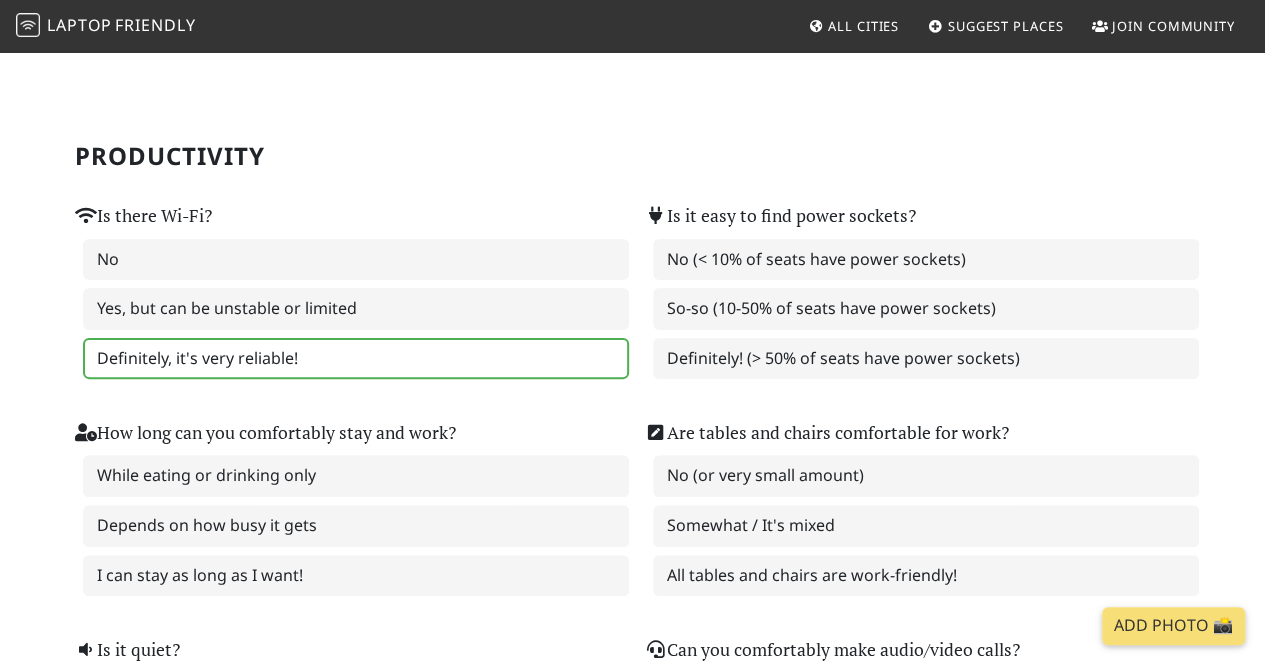 click on "Definitely, it's very reliable!" at bounding box center [356, 359] 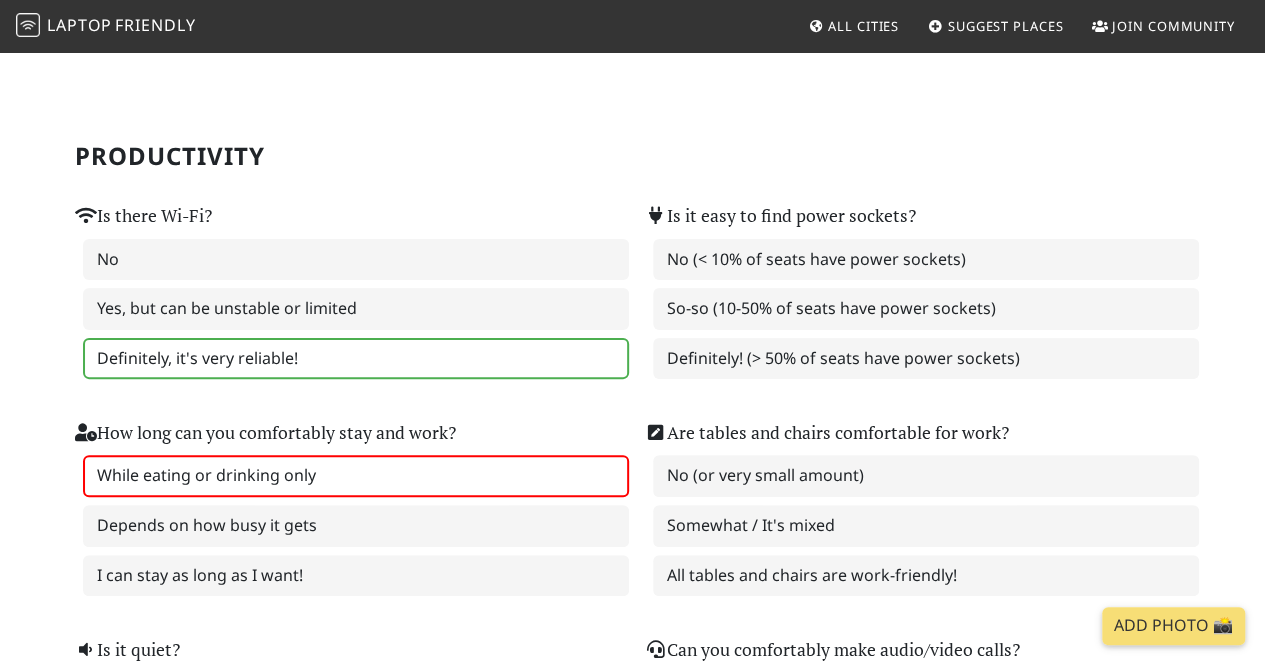 click on "While eating or drinking only" at bounding box center [356, 476] 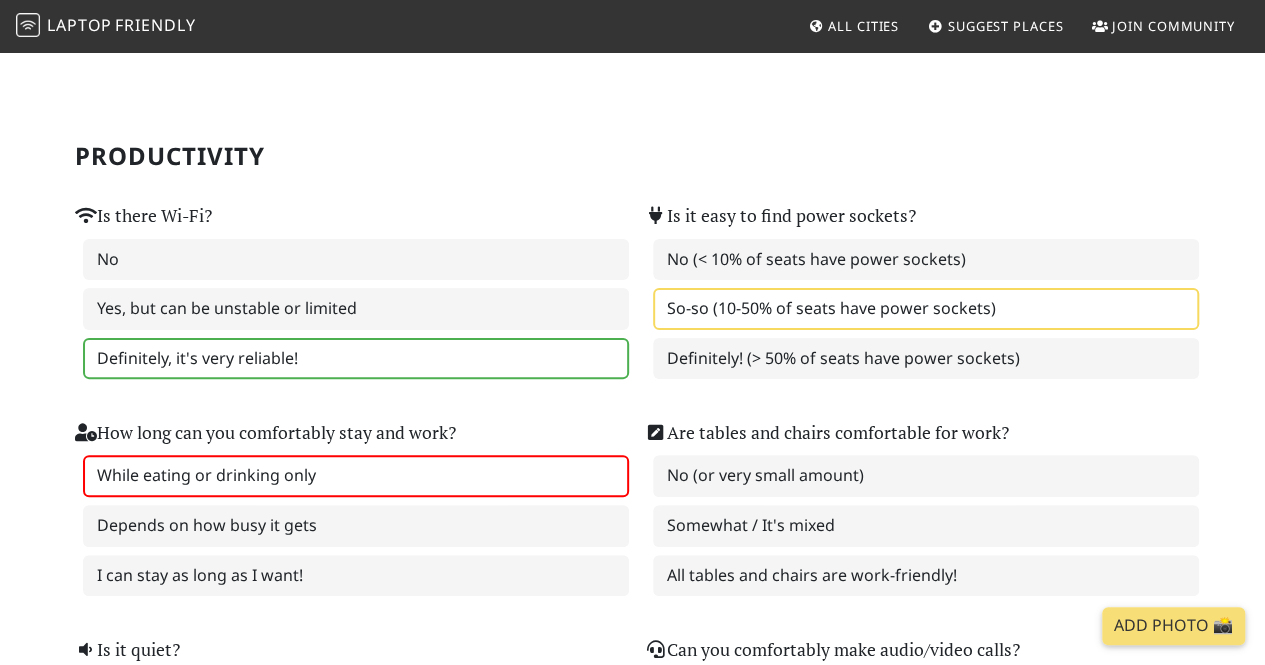click on "So-so (10-50% of seats have power sockets)" at bounding box center (926, 309) 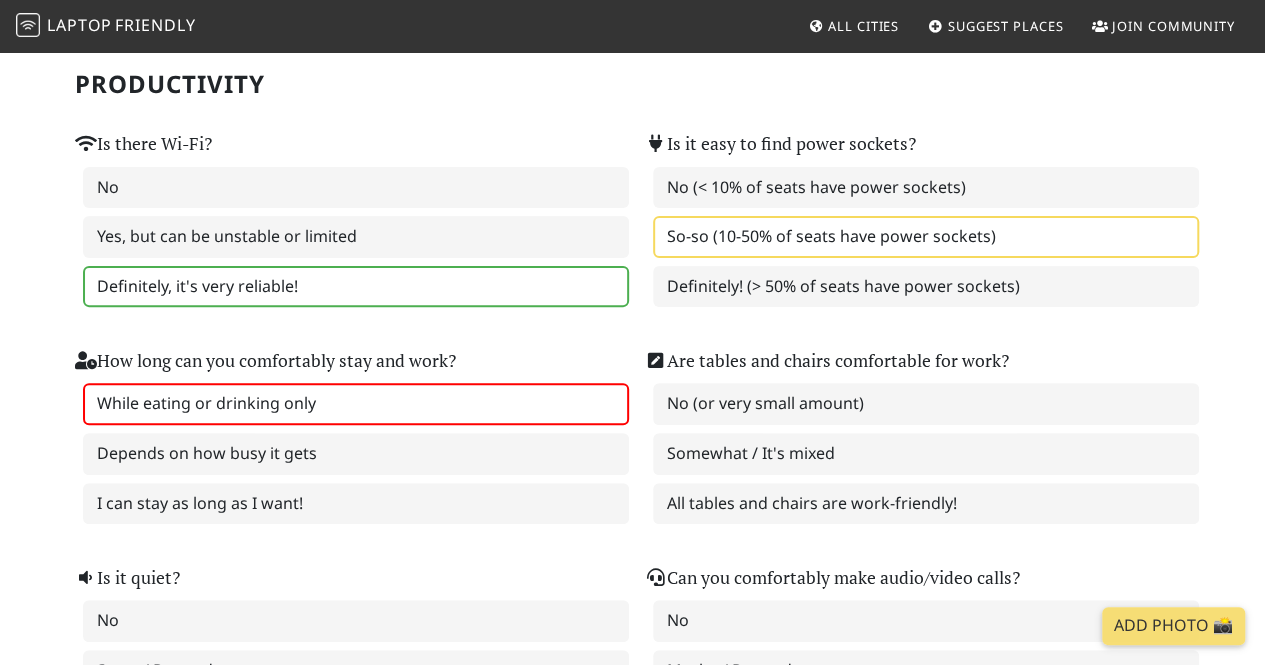 scroll, scrollTop: 200, scrollLeft: 0, axis: vertical 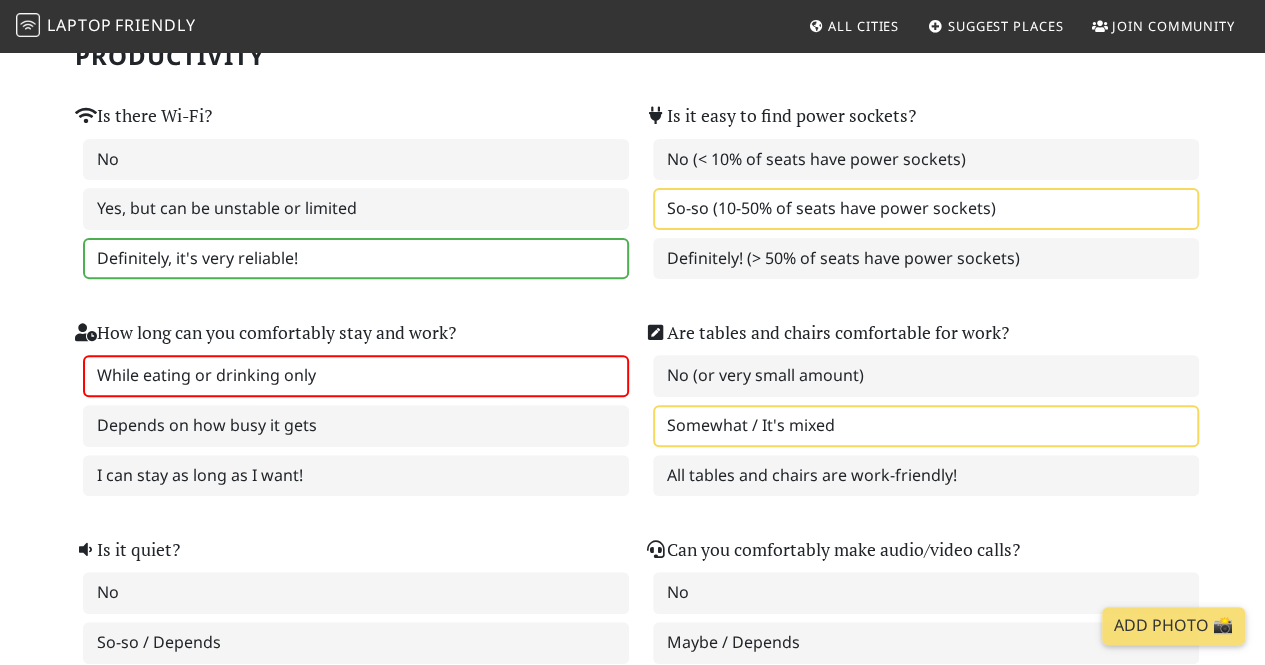 click on "Somewhat / It's mixed" at bounding box center (926, 426) 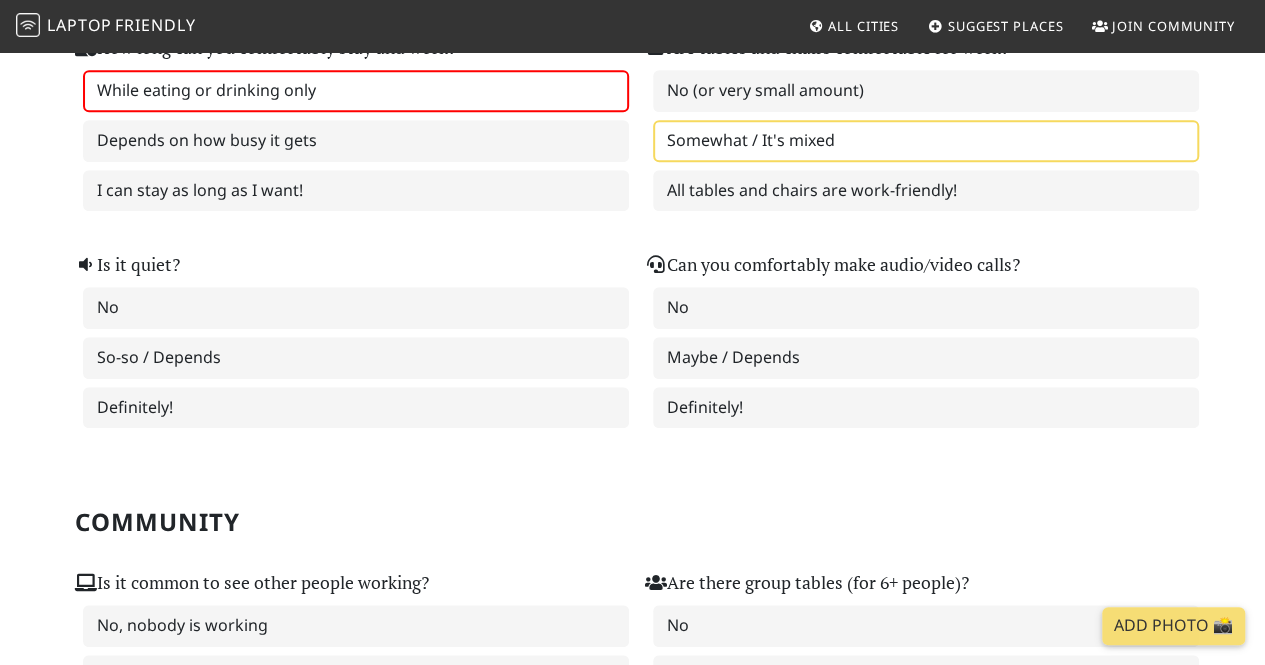 scroll, scrollTop: 500, scrollLeft: 0, axis: vertical 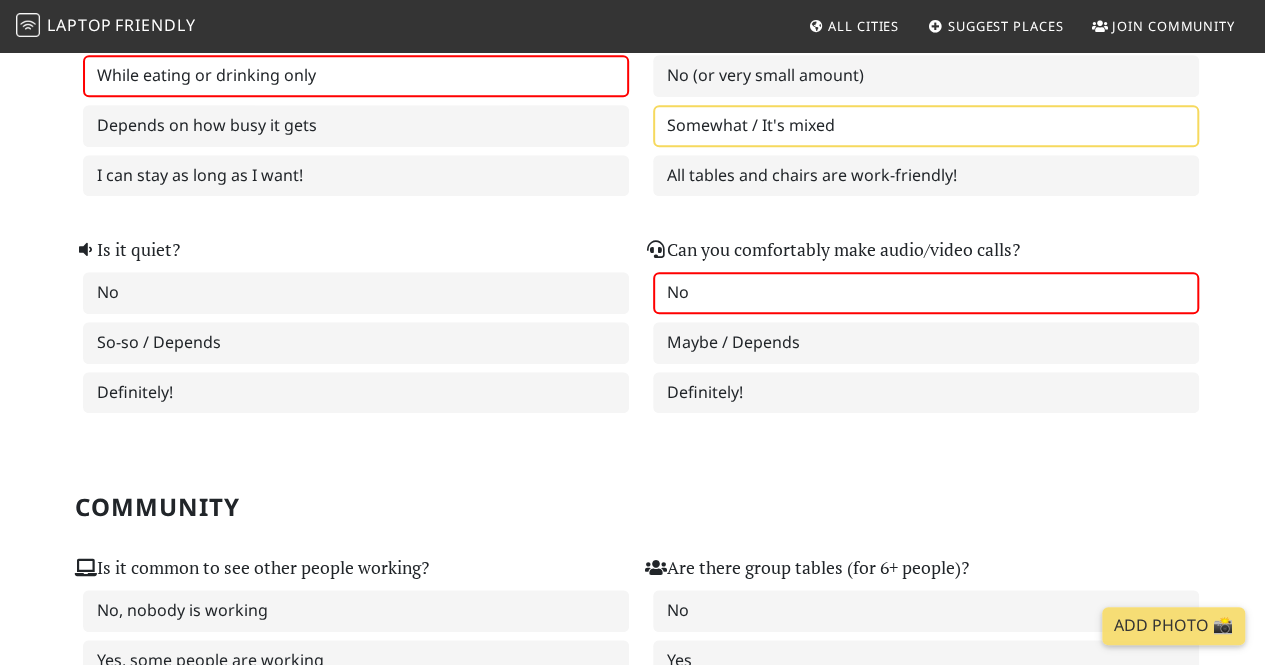click on "No" at bounding box center (926, 293) 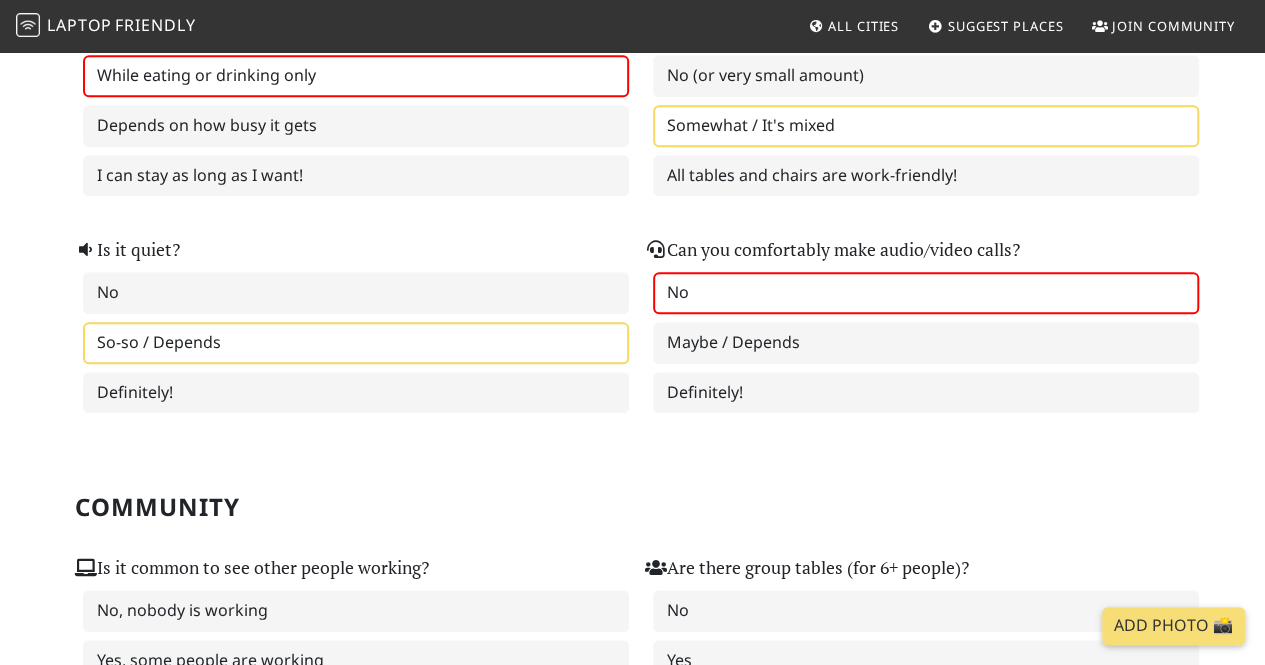 click on "So-so / Depends" at bounding box center [356, 343] 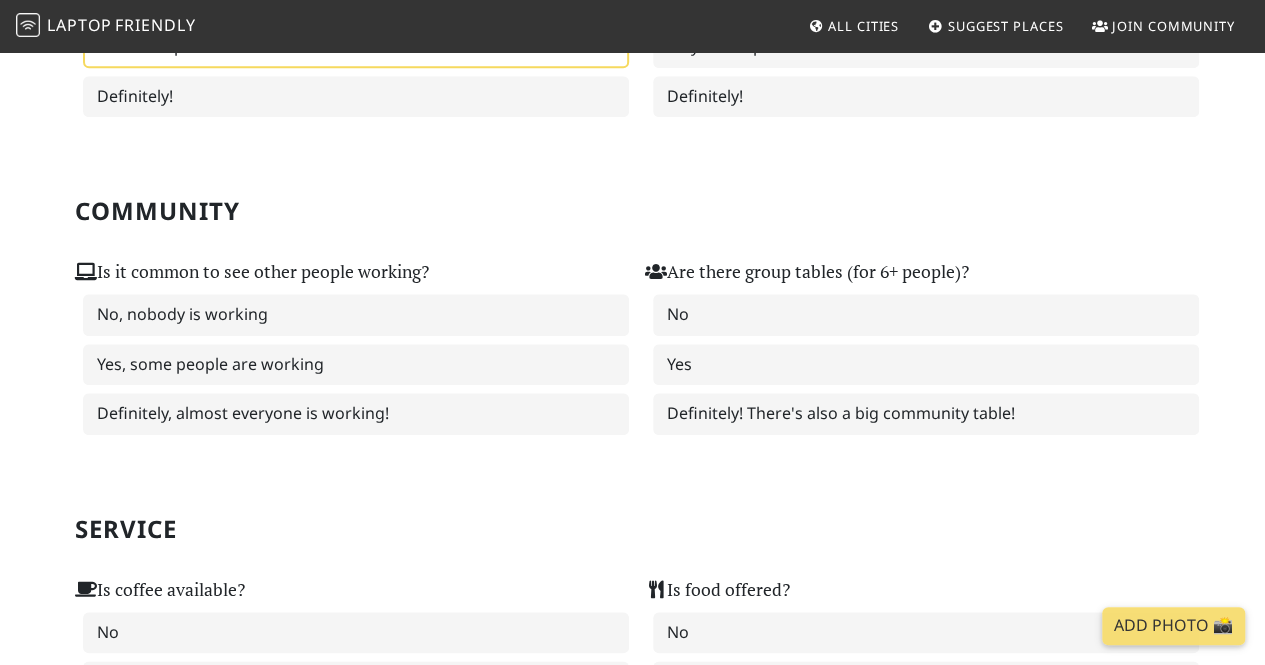 scroll, scrollTop: 800, scrollLeft: 0, axis: vertical 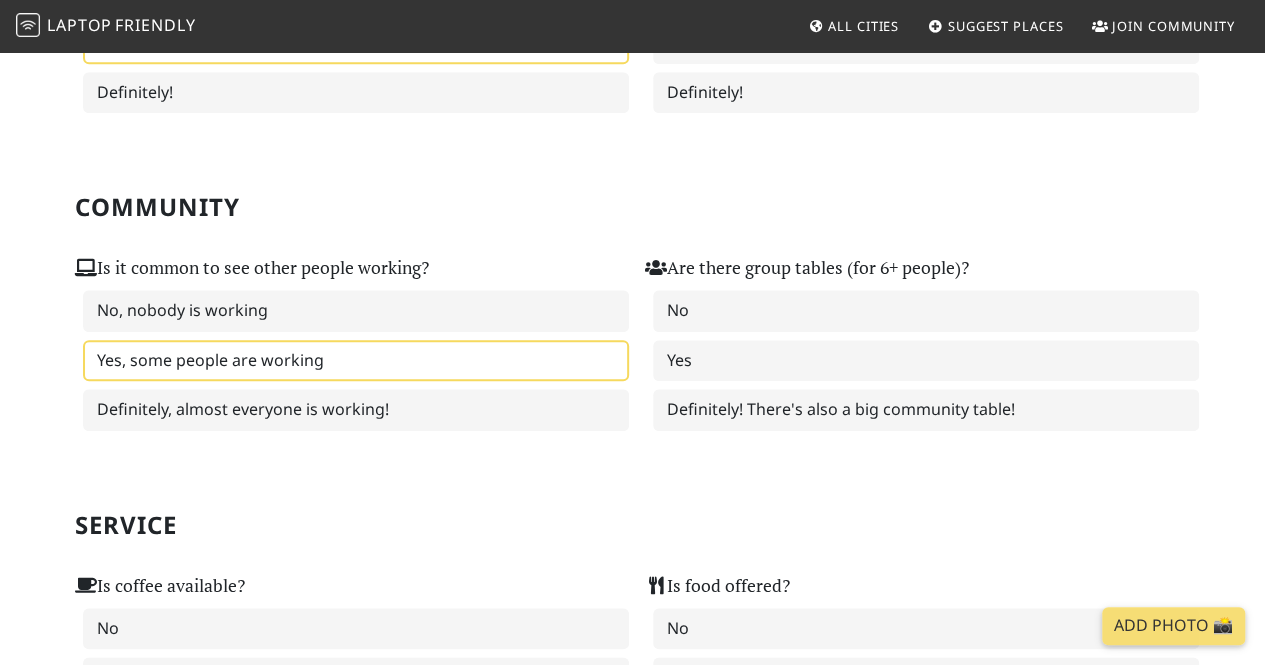 click on "Yes, some people are working" at bounding box center [356, 361] 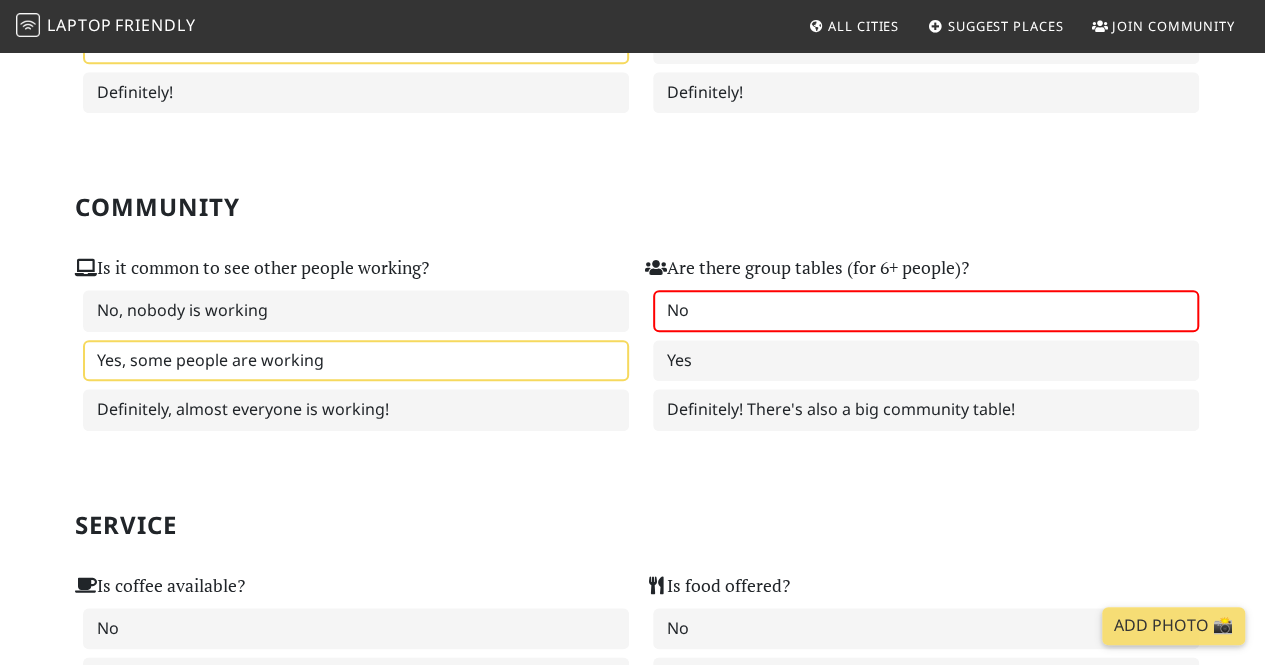 click on "No" at bounding box center (926, 311) 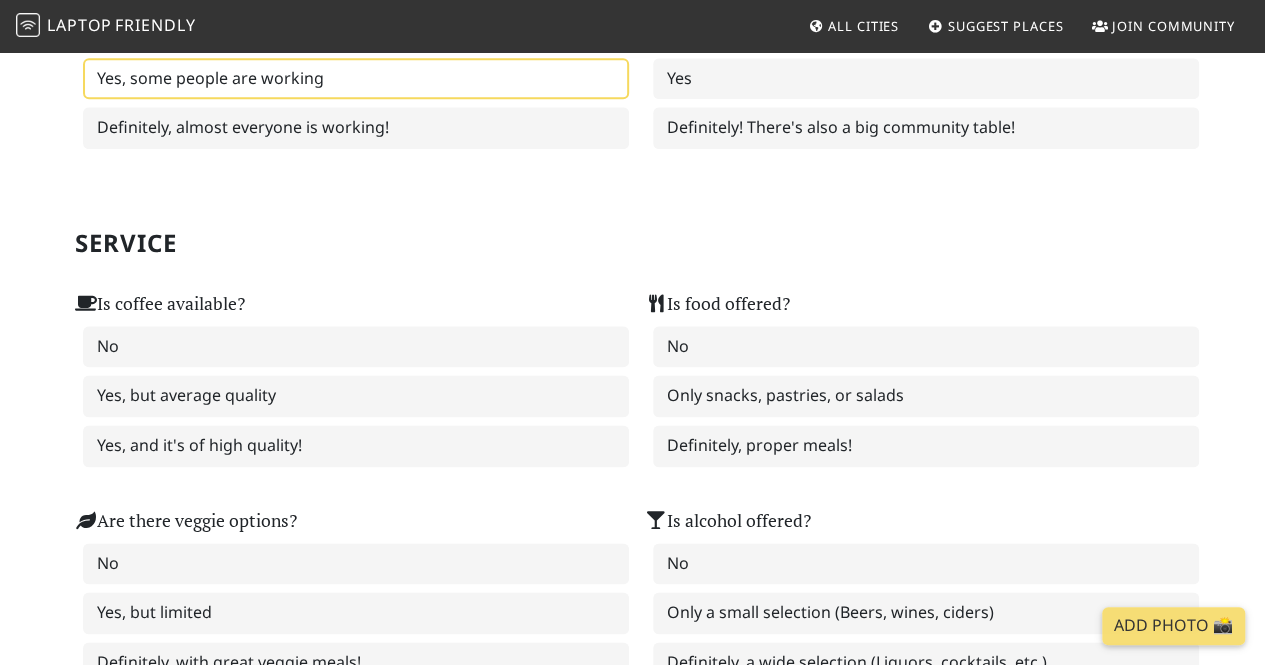 scroll, scrollTop: 1100, scrollLeft: 0, axis: vertical 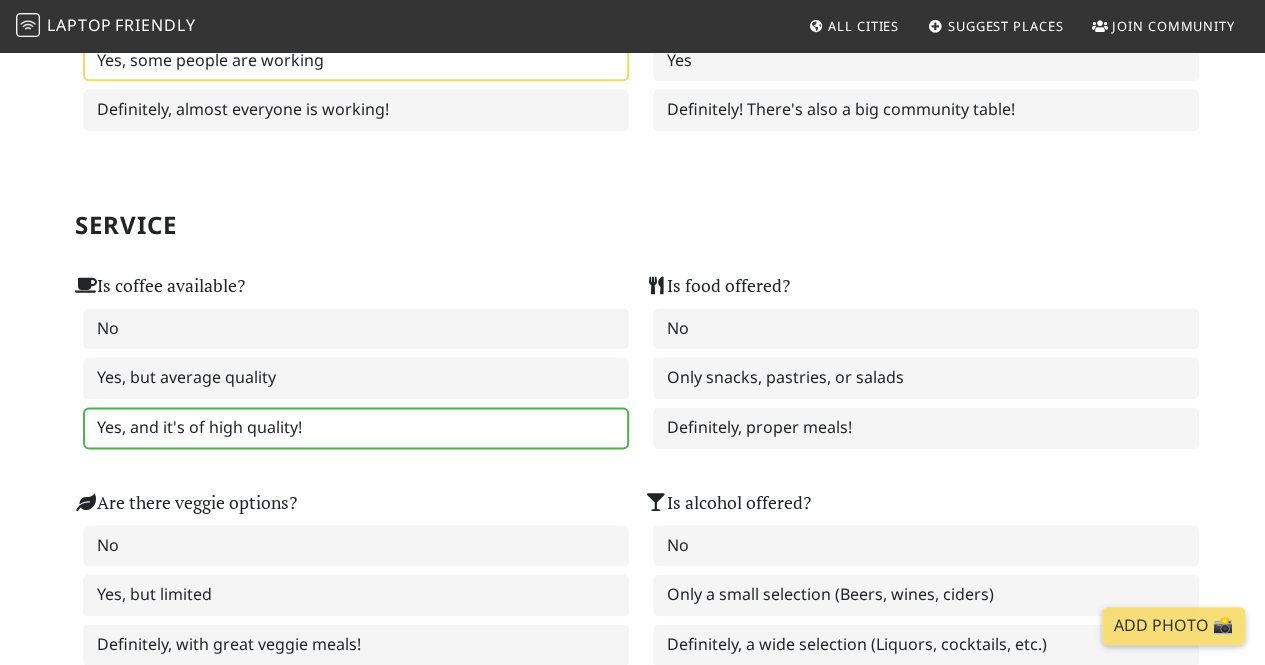 click on "Yes, and it's of high quality!" at bounding box center [356, 428] 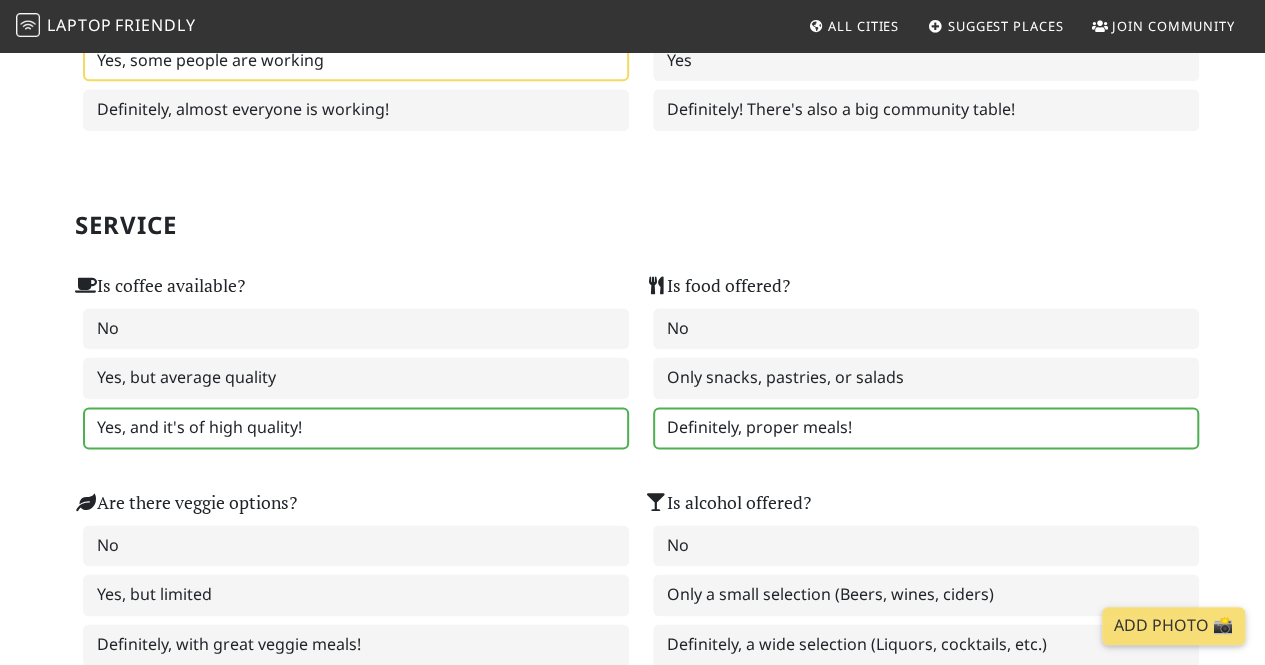 click on "Definitely, proper meals!" at bounding box center (926, 428) 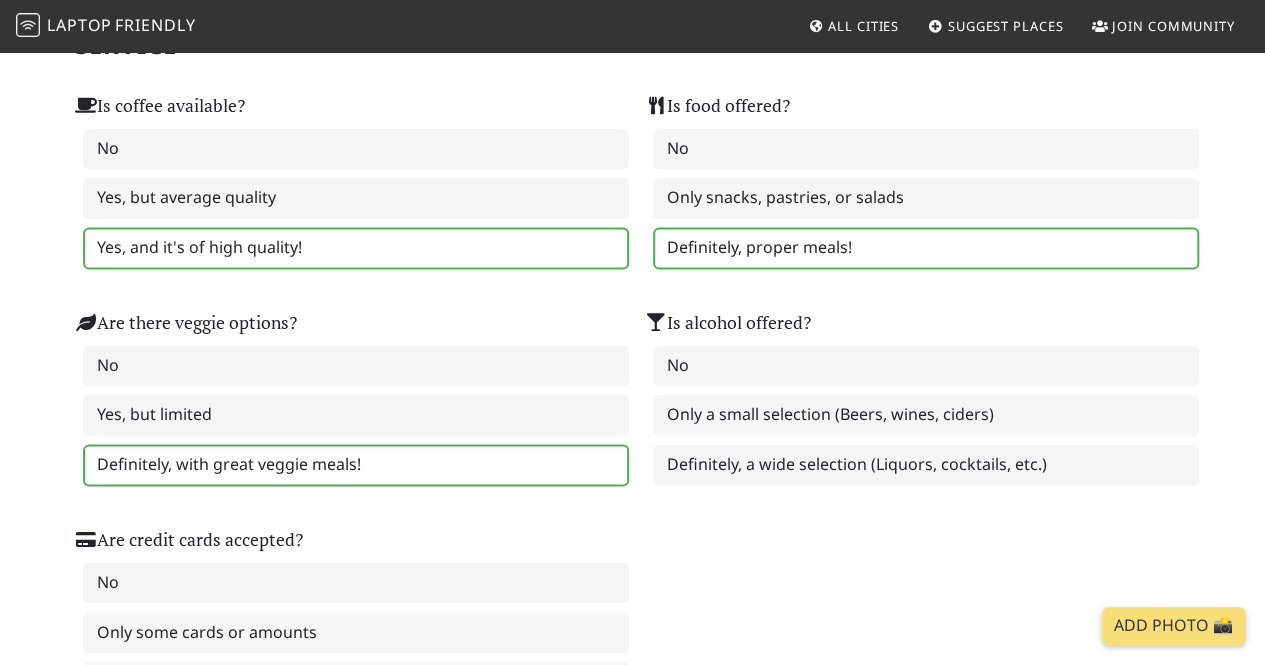 scroll, scrollTop: 1300, scrollLeft: 0, axis: vertical 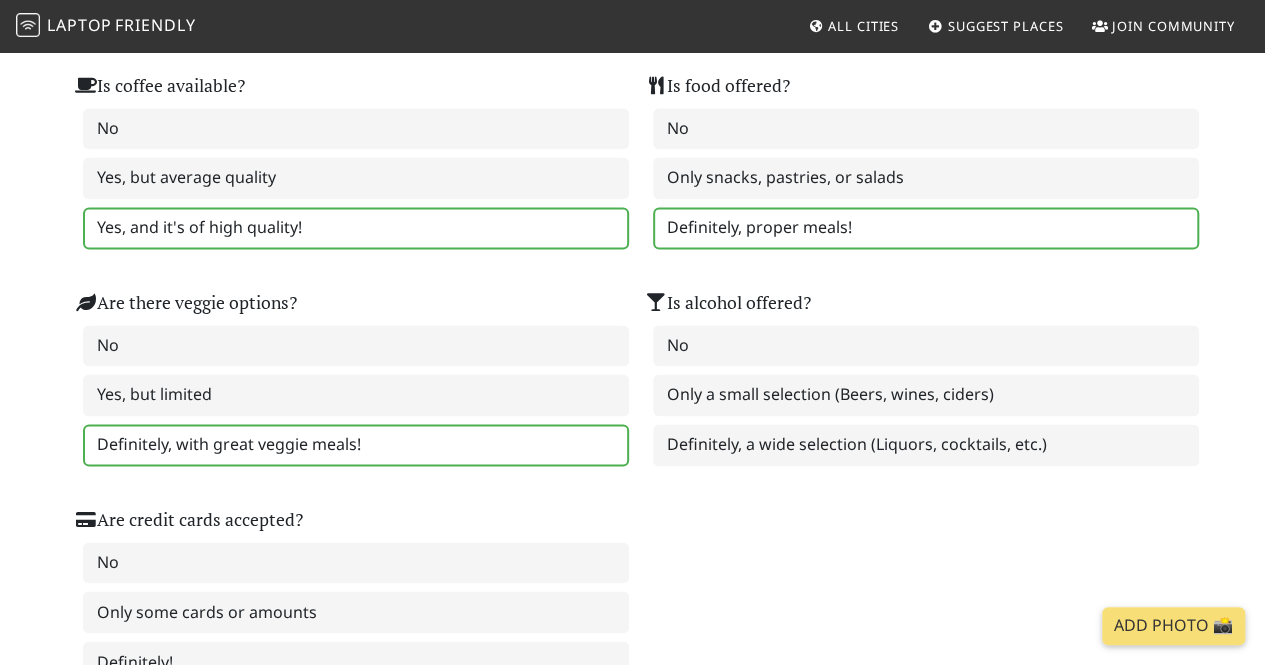 click on "Definitely, with great veggie meals!" at bounding box center (356, 445) 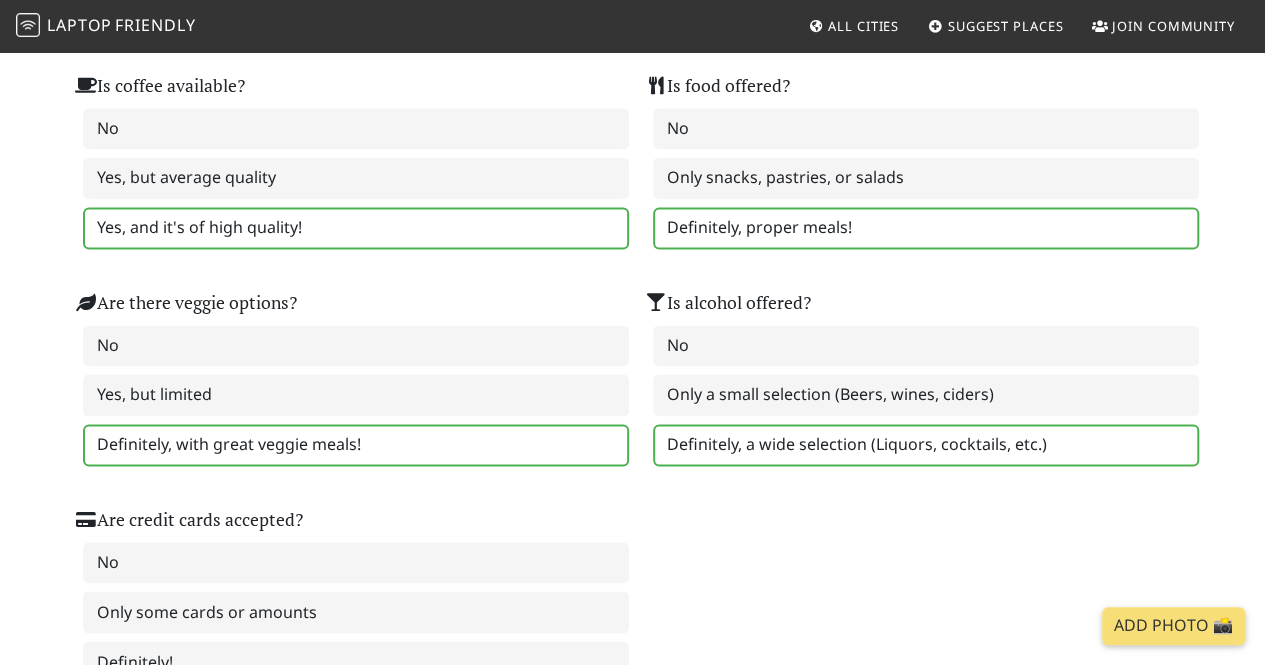 click on "Definitely, a wide selection (Liquors, cocktails, etc.)" at bounding box center (926, 445) 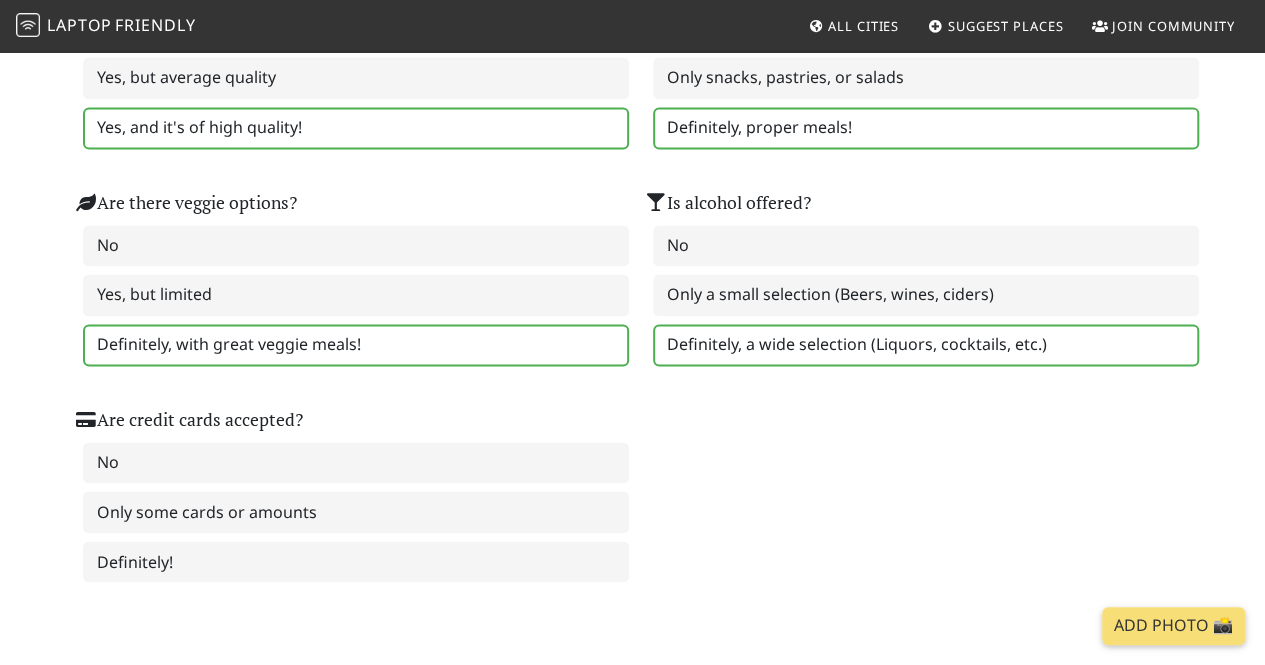 scroll, scrollTop: 1500, scrollLeft: 0, axis: vertical 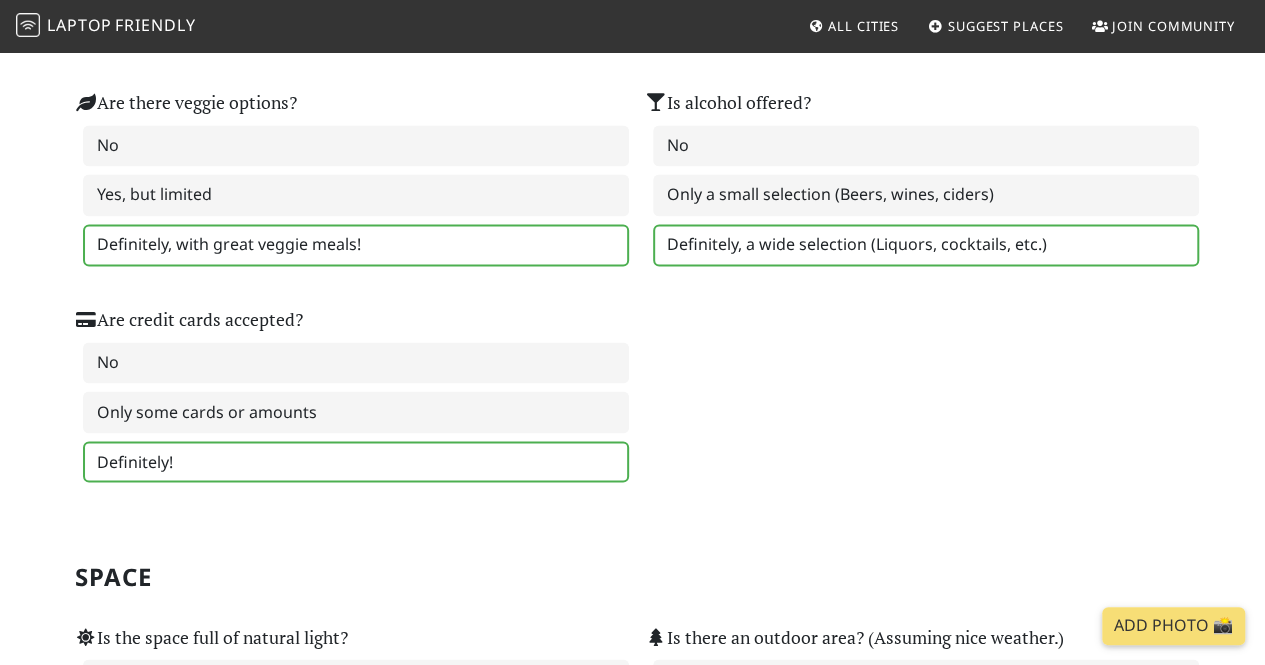 click on "Definitely!" at bounding box center (356, 462) 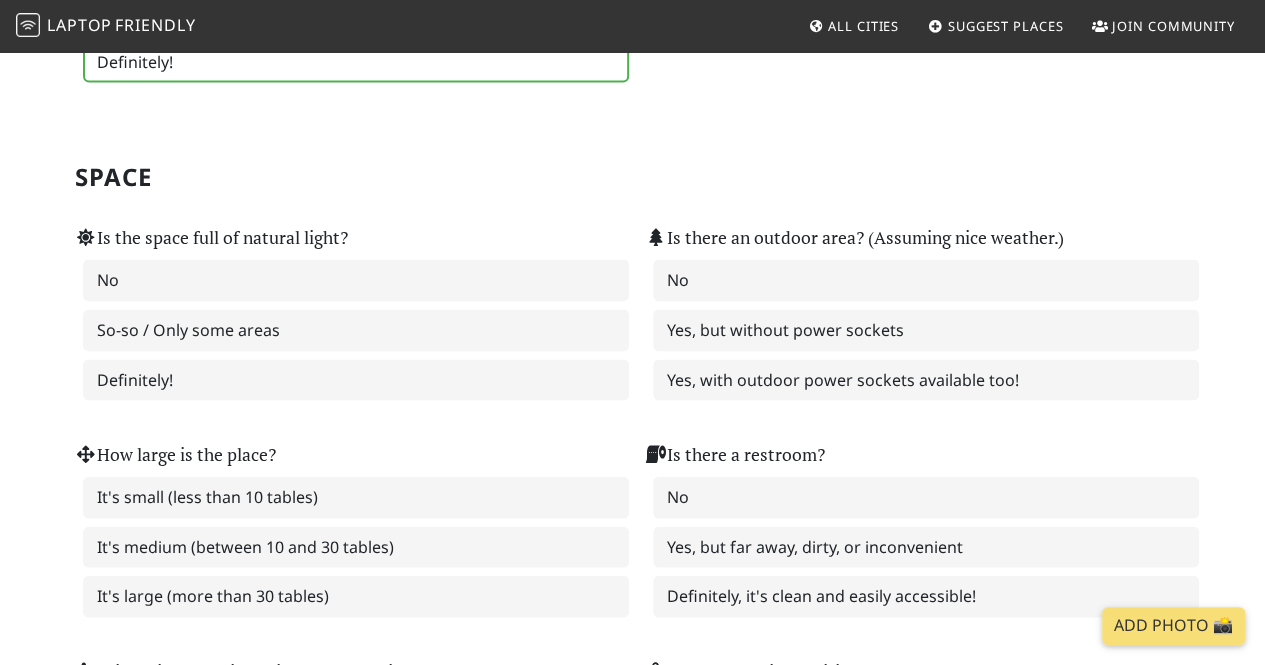 scroll, scrollTop: 1900, scrollLeft: 0, axis: vertical 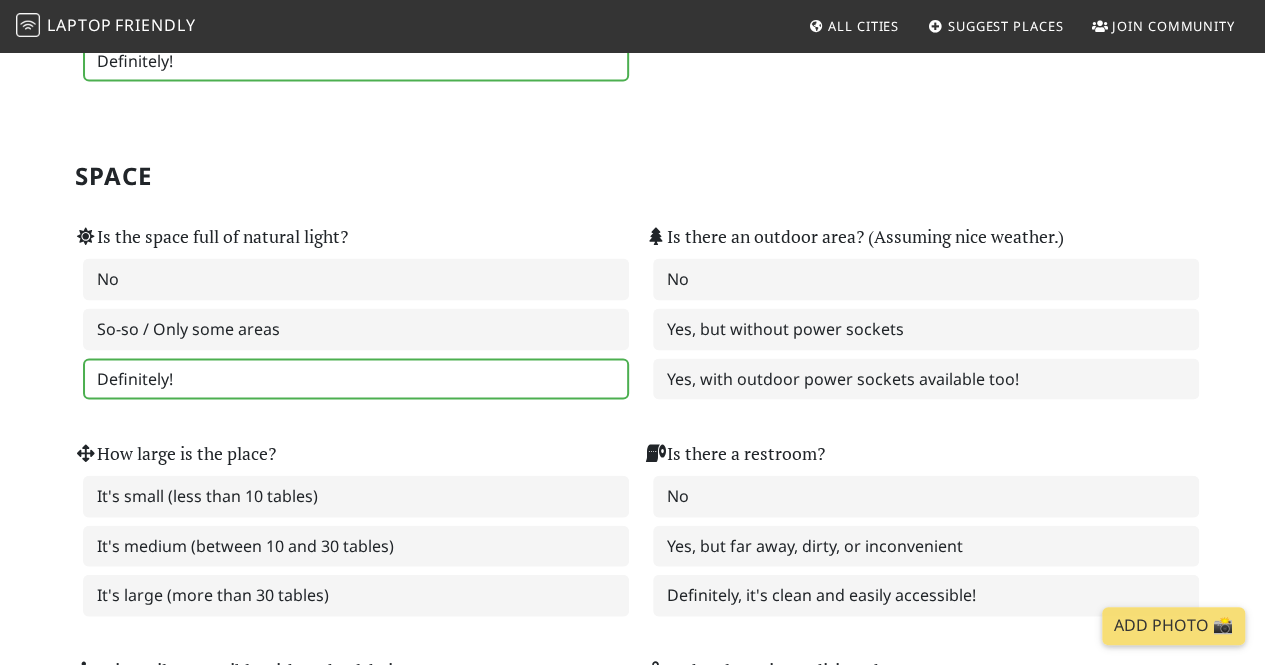 click on "Definitely!" at bounding box center [356, 380] 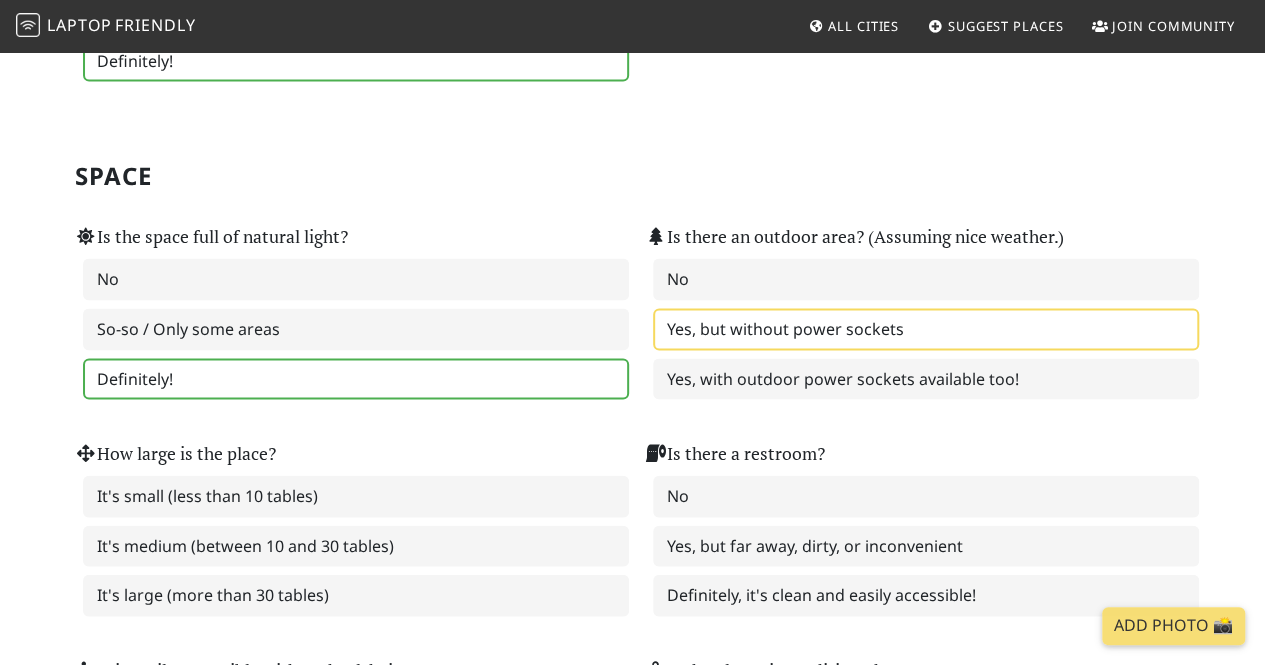 click on "Yes, but without power sockets" at bounding box center (926, 330) 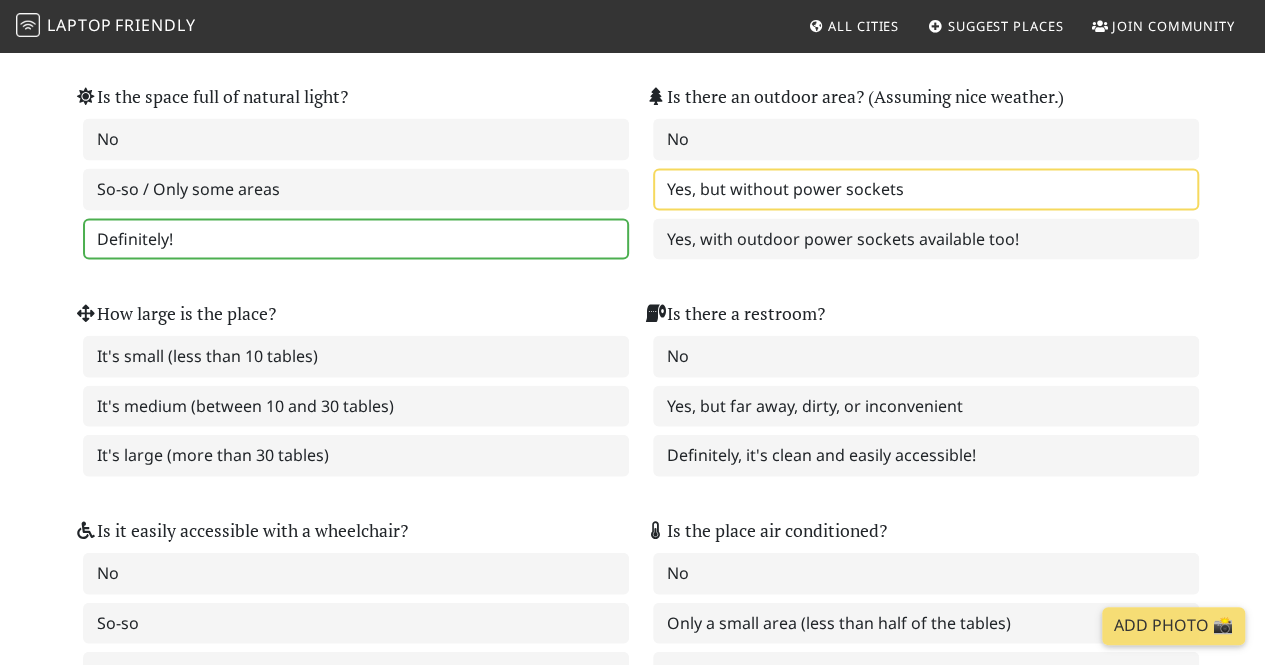 scroll, scrollTop: 2100, scrollLeft: 0, axis: vertical 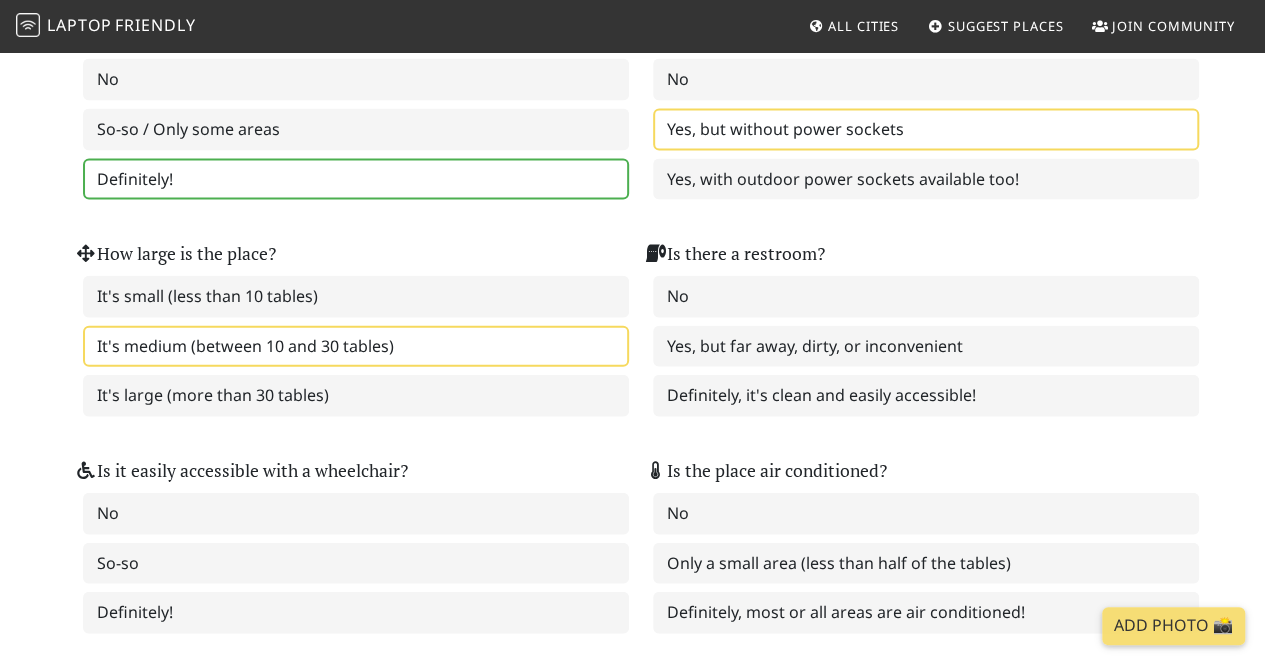 click on "It's medium (between 10 and 30 tables)" at bounding box center [356, 347] 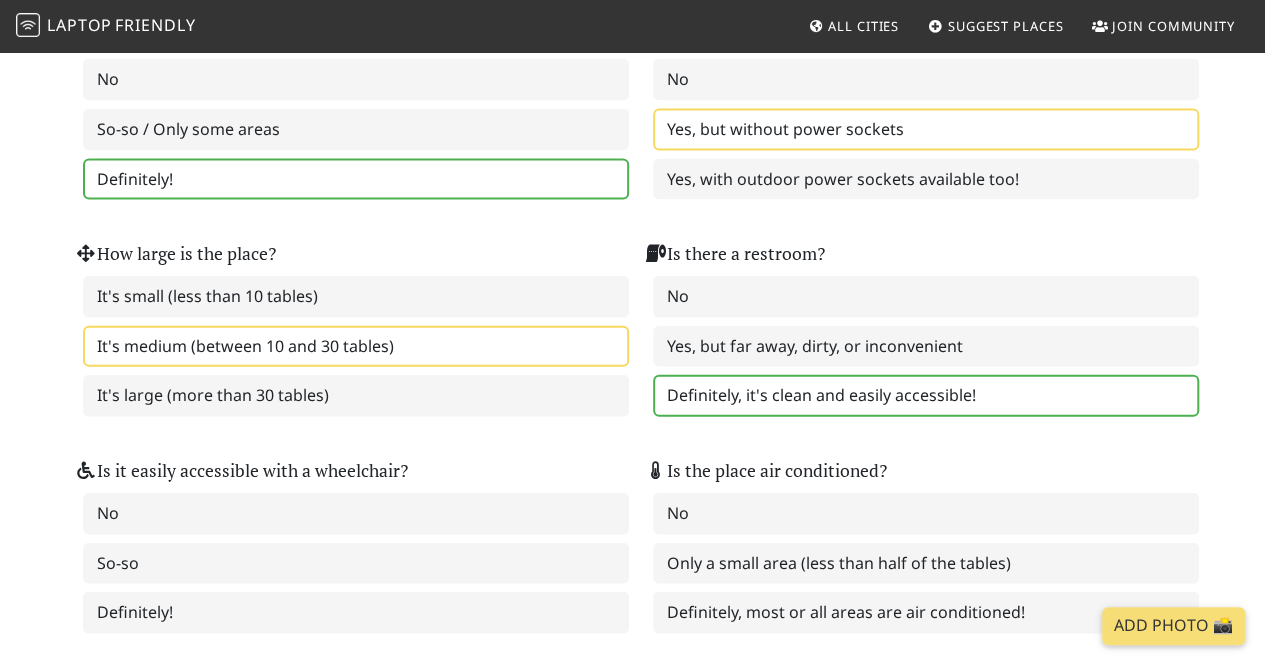 click on "Definitely, it's clean and easily accessible!" at bounding box center (926, 396) 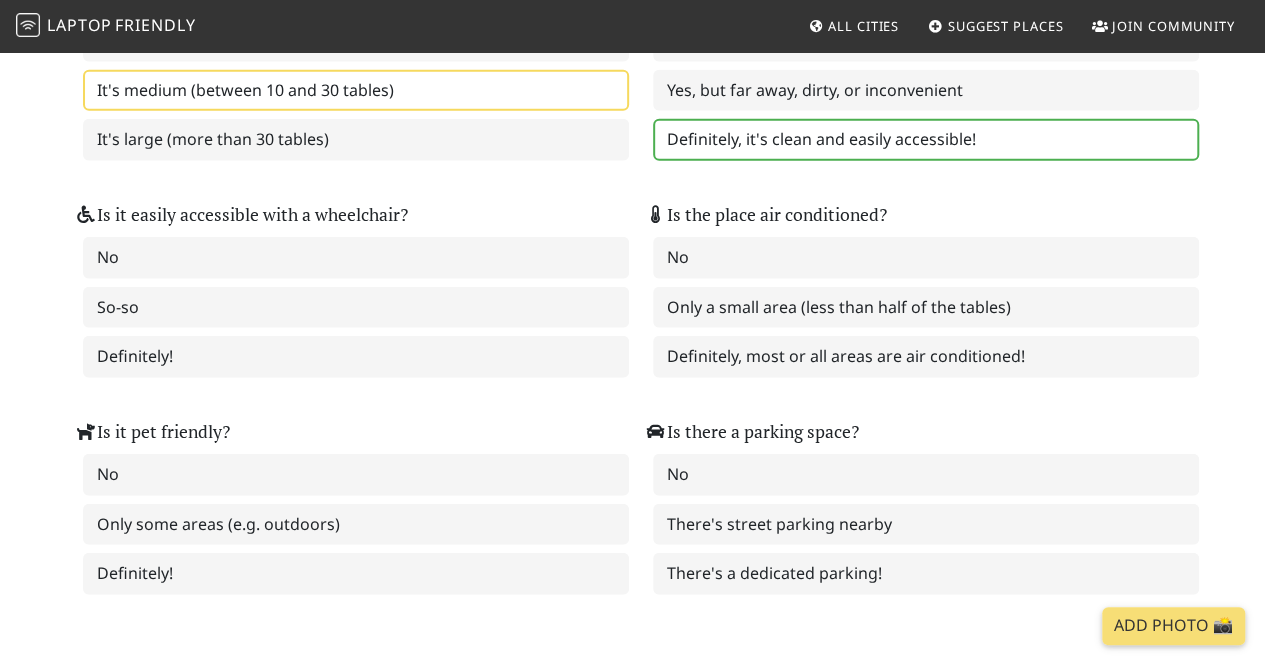 scroll, scrollTop: 2400, scrollLeft: 0, axis: vertical 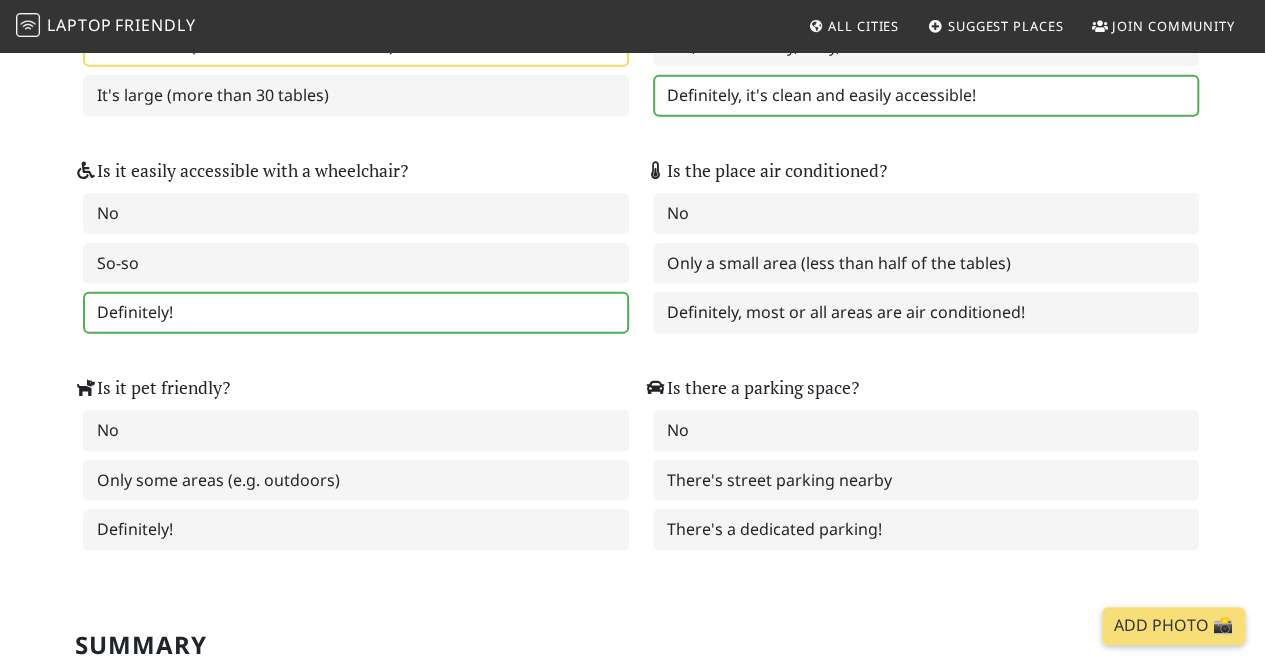 click on "Definitely!" at bounding box center (356, 313) 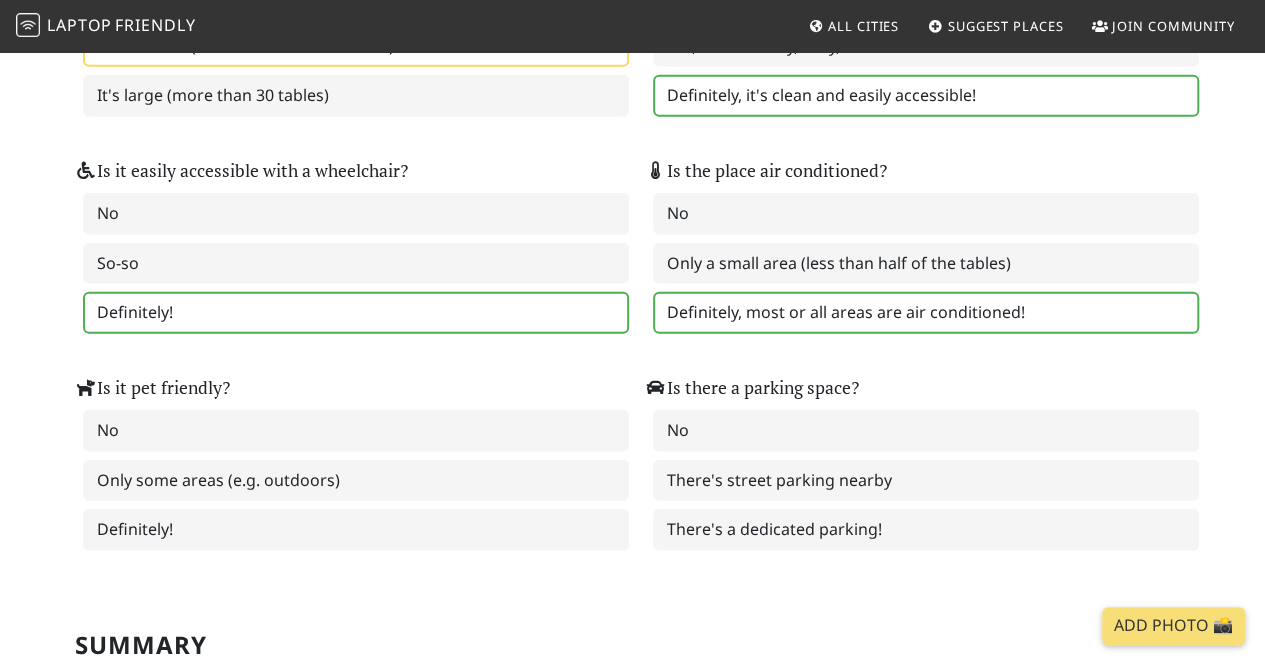 click on "Definitely, most or all areas are air conditioned!" at bounding box center [926, 313] 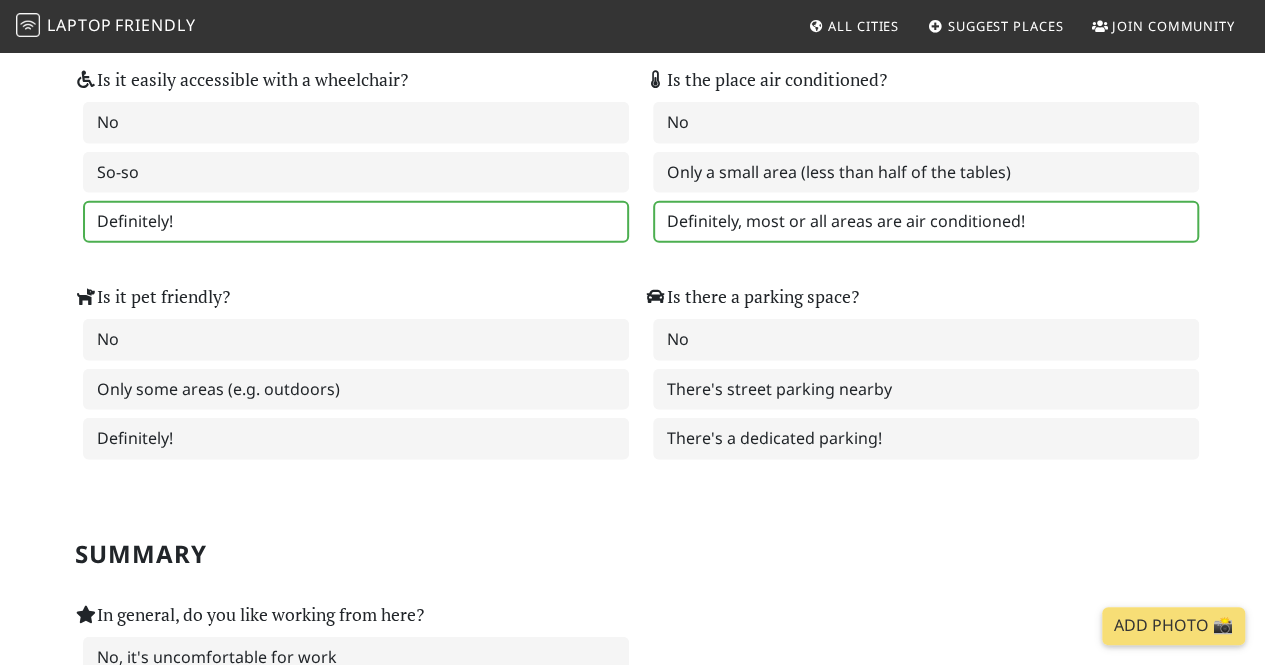 scroll, scrollTop: 2600, scrollLeft: 0, axis: vertical 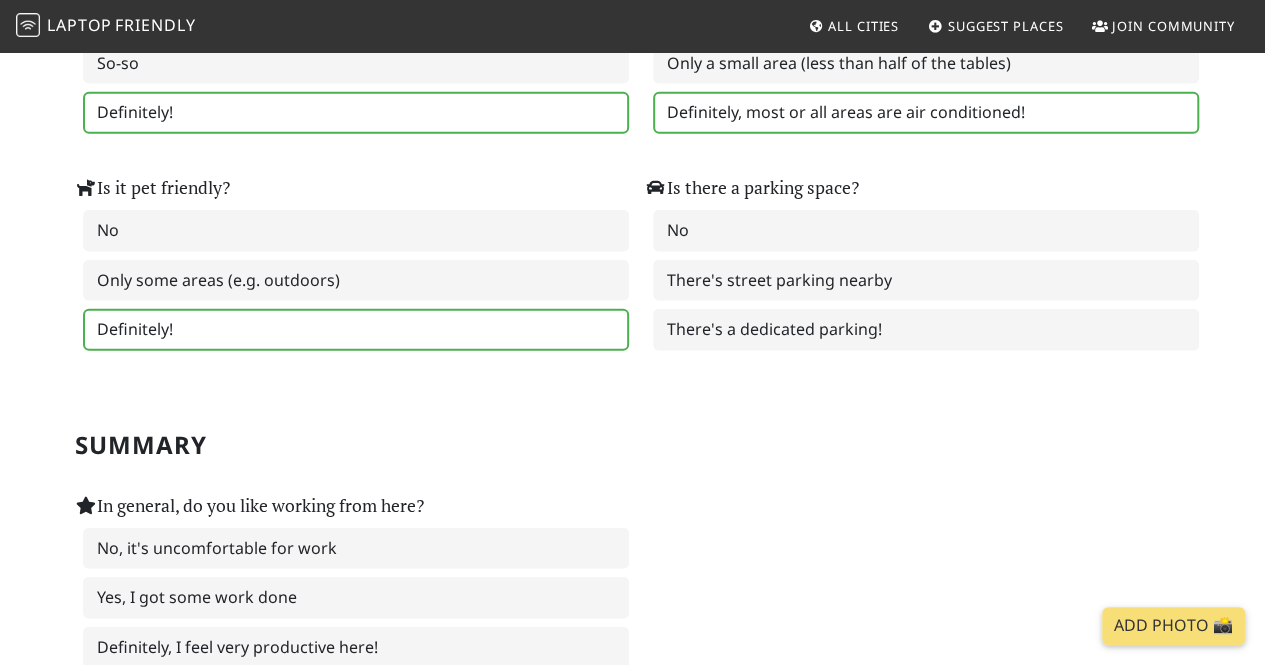 click on "Definitely!" at bounding box center [356, 330] 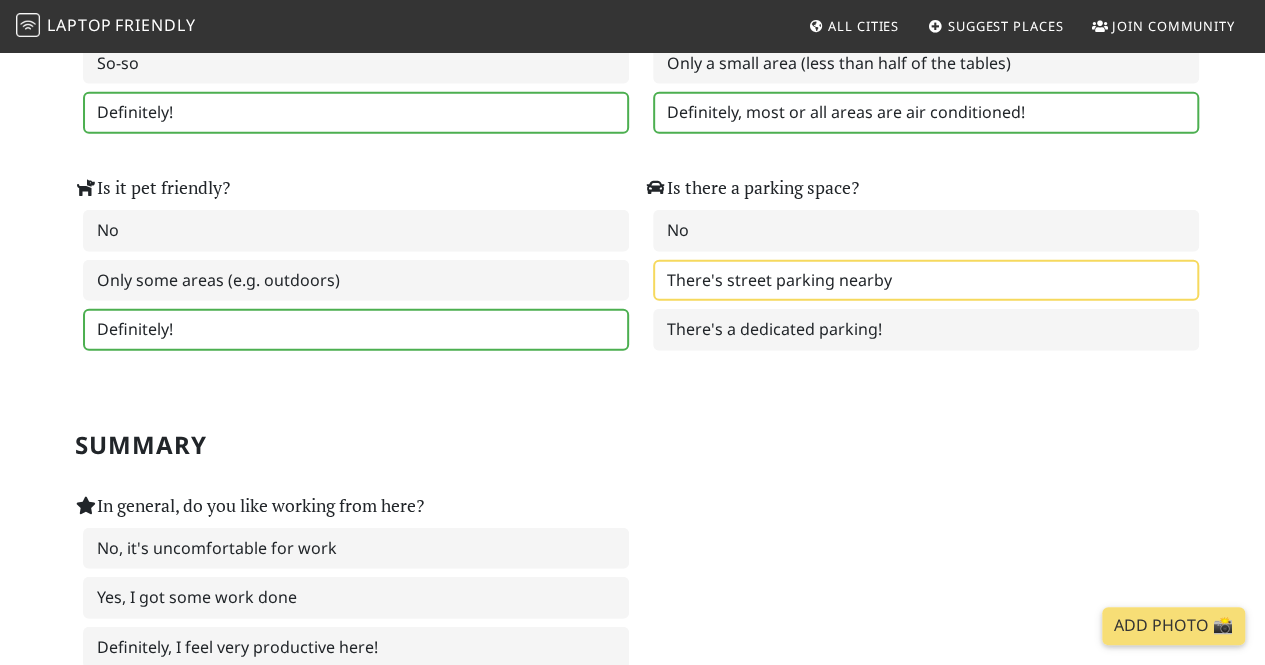 click on "There's street parking nearby" at bounding box center [926, 281] 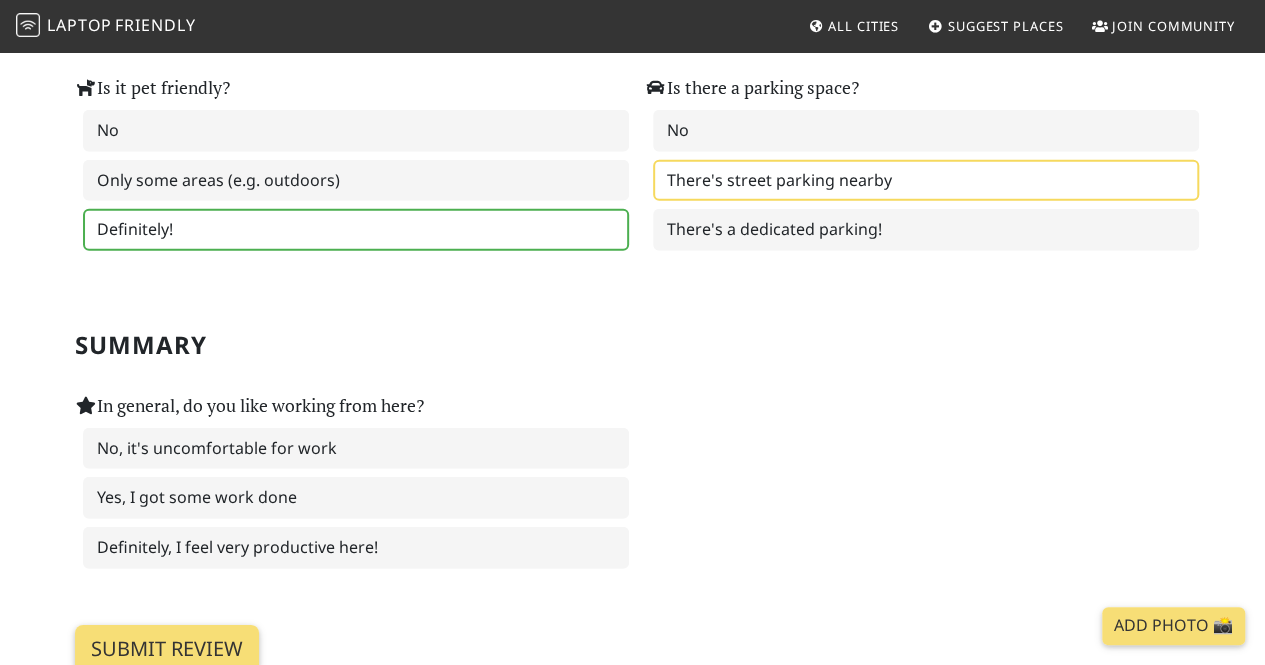 scroll, scrollTop: 2800, scrollLeft: 0, axis: vertical 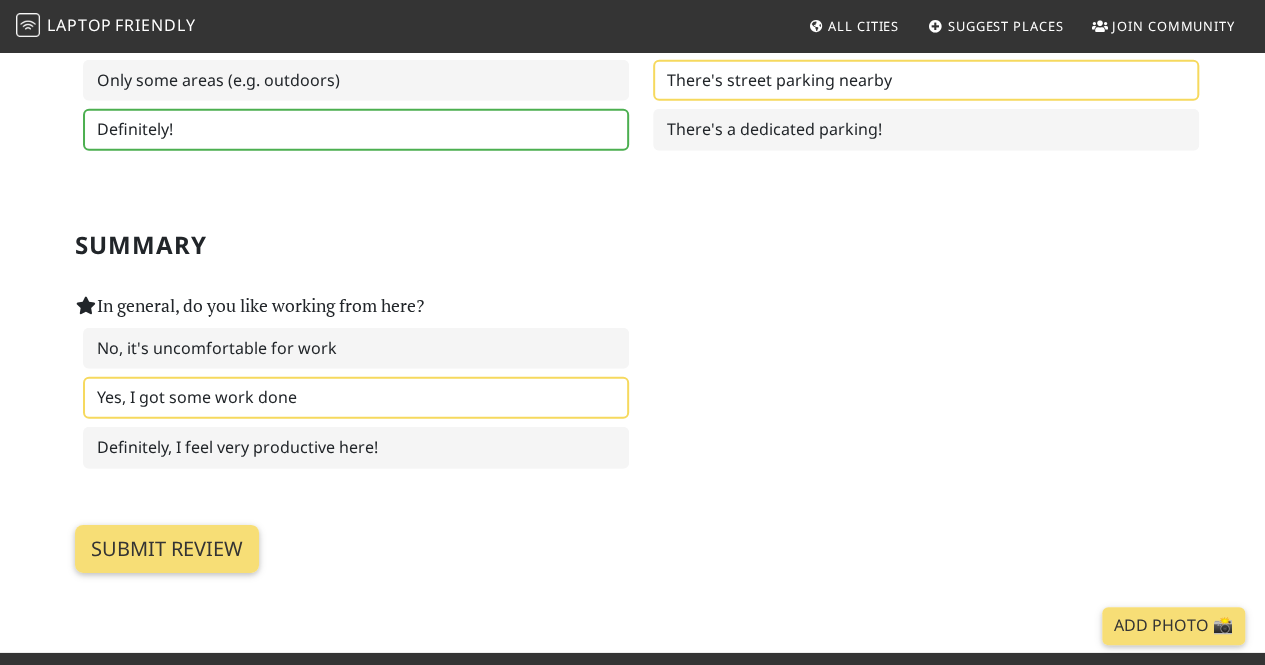 click on "Yes, I got some work done" at bounding box center [356, 398] 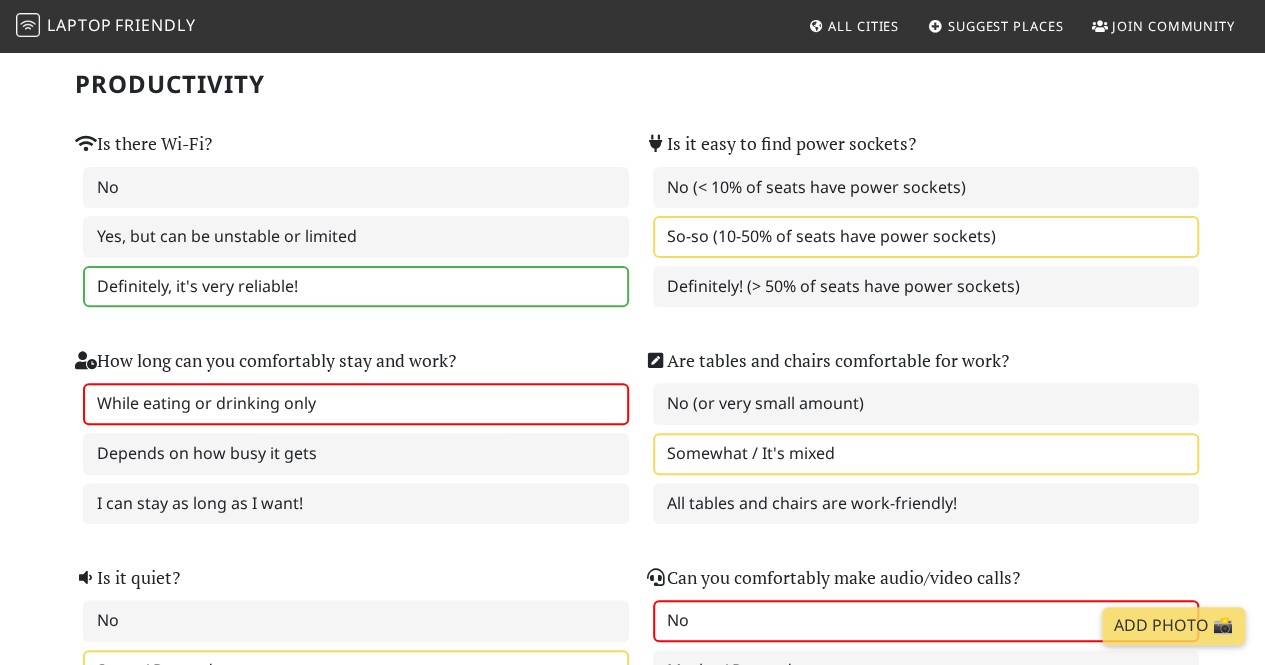scroll, scrollTop: 200, scrollLeft: 0, axis: vertical 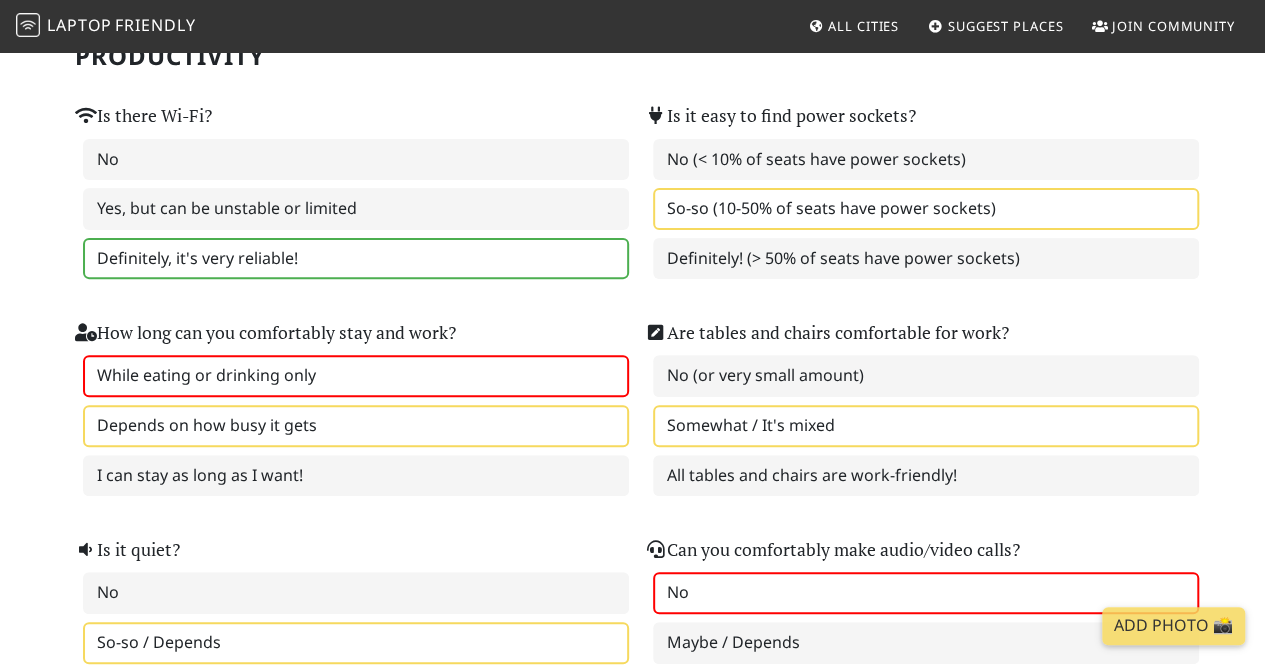 click on "Depends on how busy it gets" at bounding box center (356, 426) 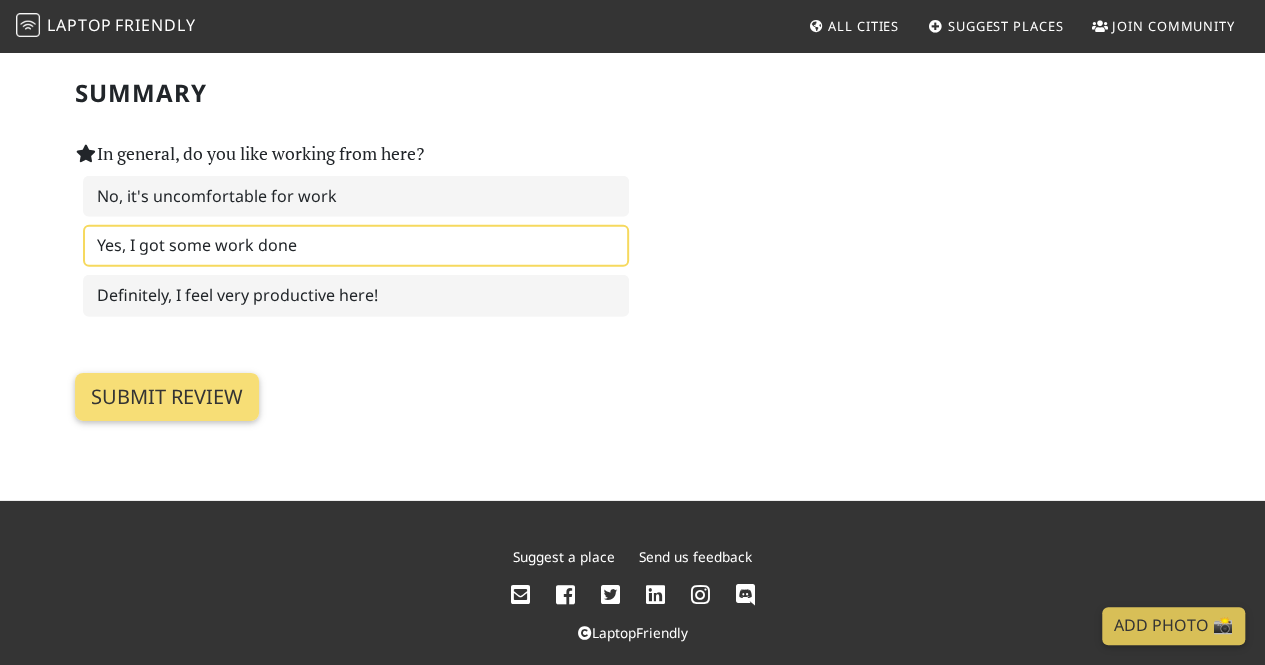scroll, scrollTop: 2976, scrollLeft: 0, axis: vertical 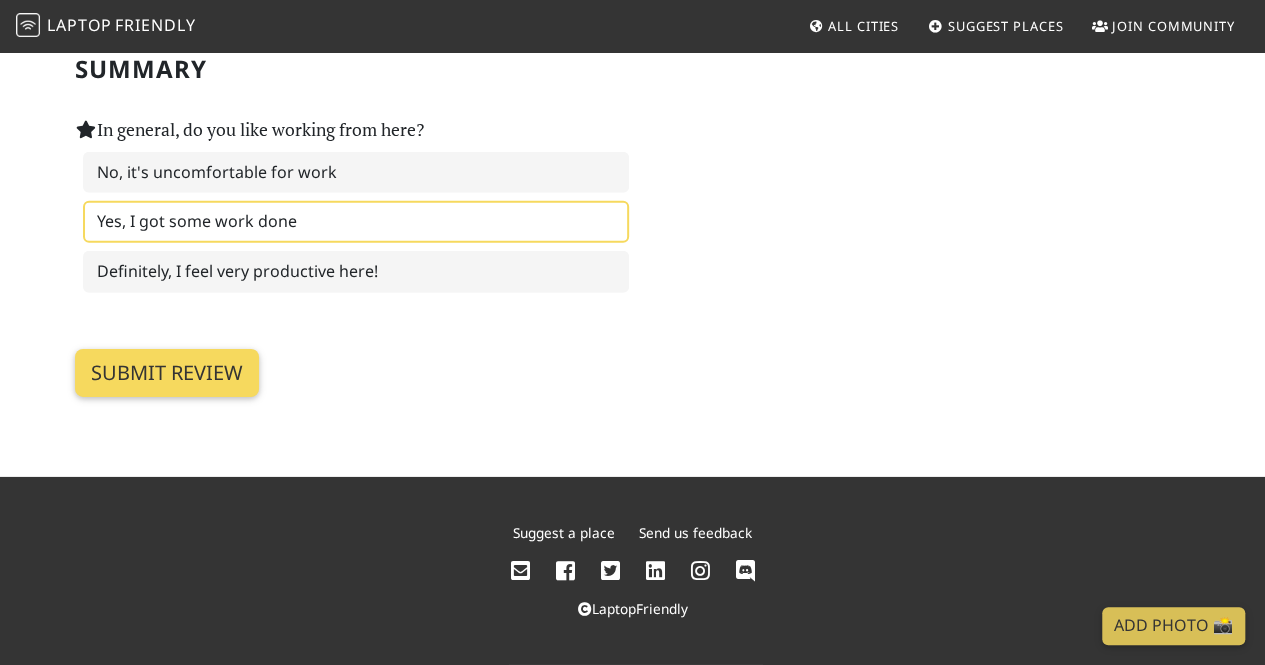 click on "Submit review" at bounding box center [167, 373] 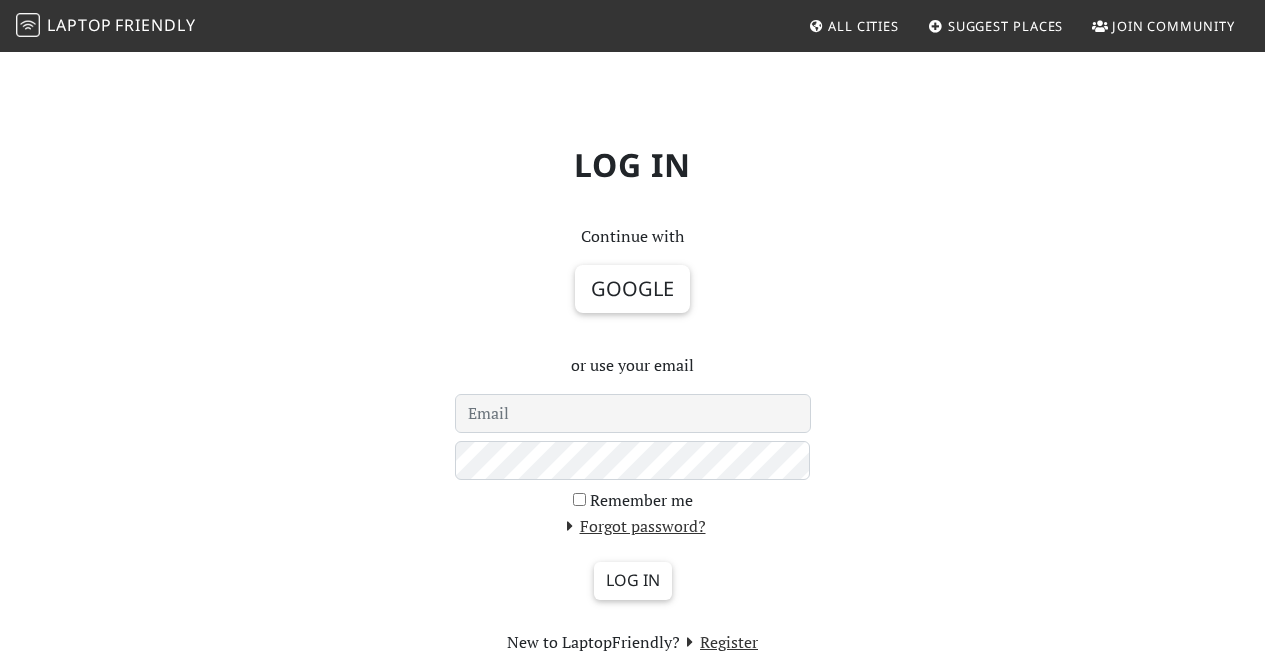 scroll, scrollTop: 0, scrollLeft: 0, axis: both 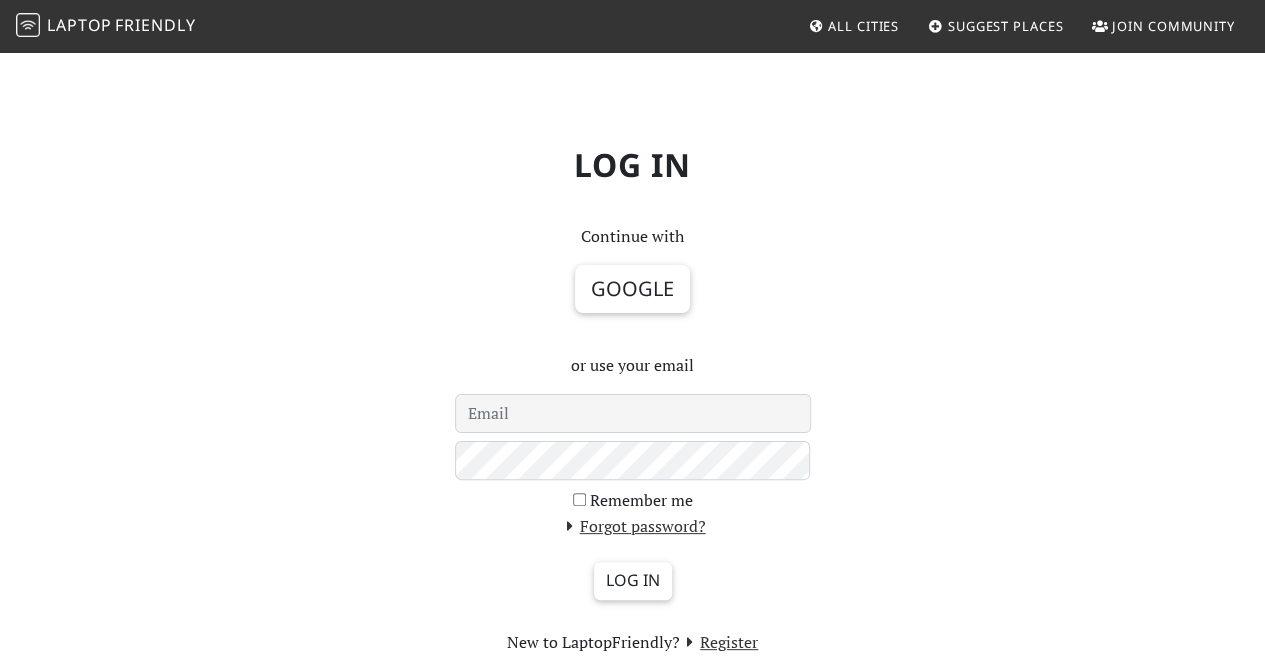 click at bounding box center [633, 414] 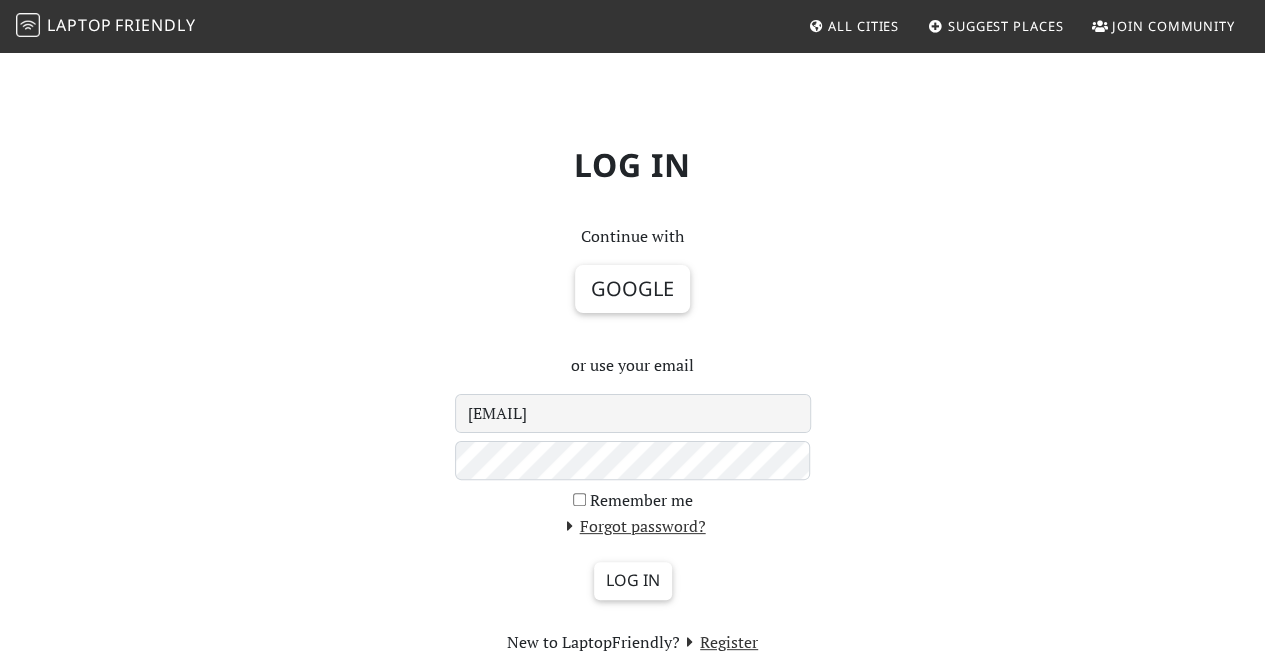 scroll, scrollTop: 100, scrollLeft: 0, axis: vertical 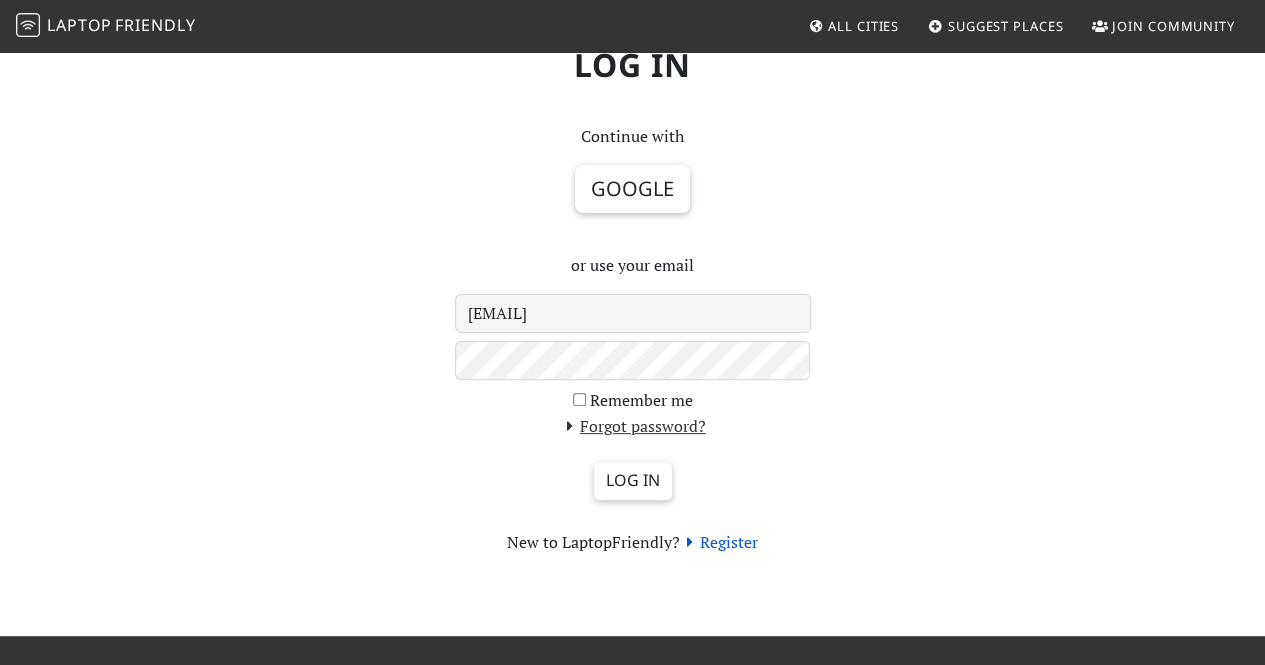 click on "Register" at bounding box center (719, 542) 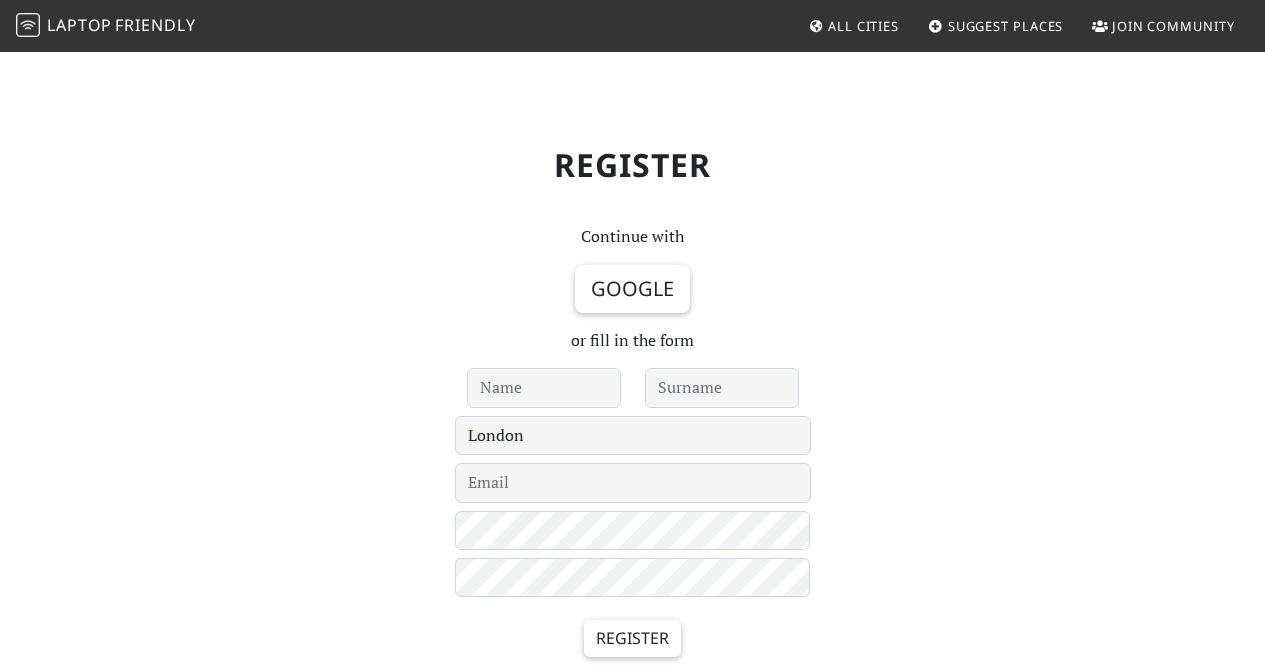 scroll, scrollTop: 0, scrollLeft: 0, axis: both 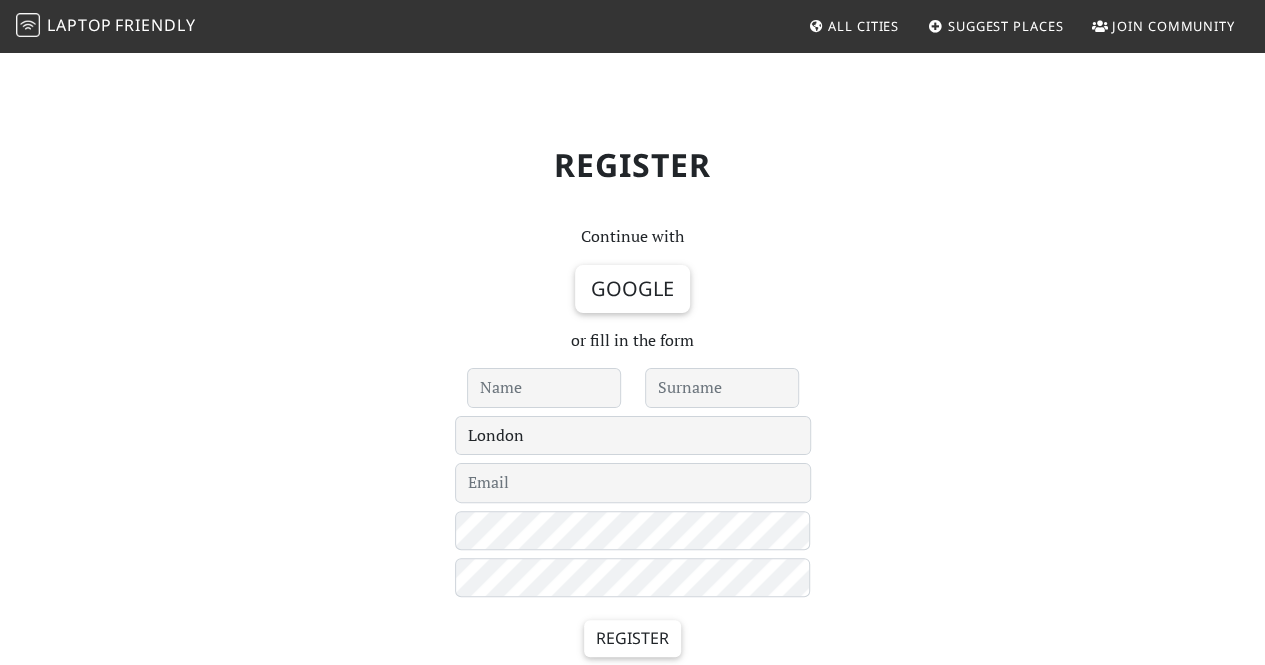 click at bounding box center (544, 388) 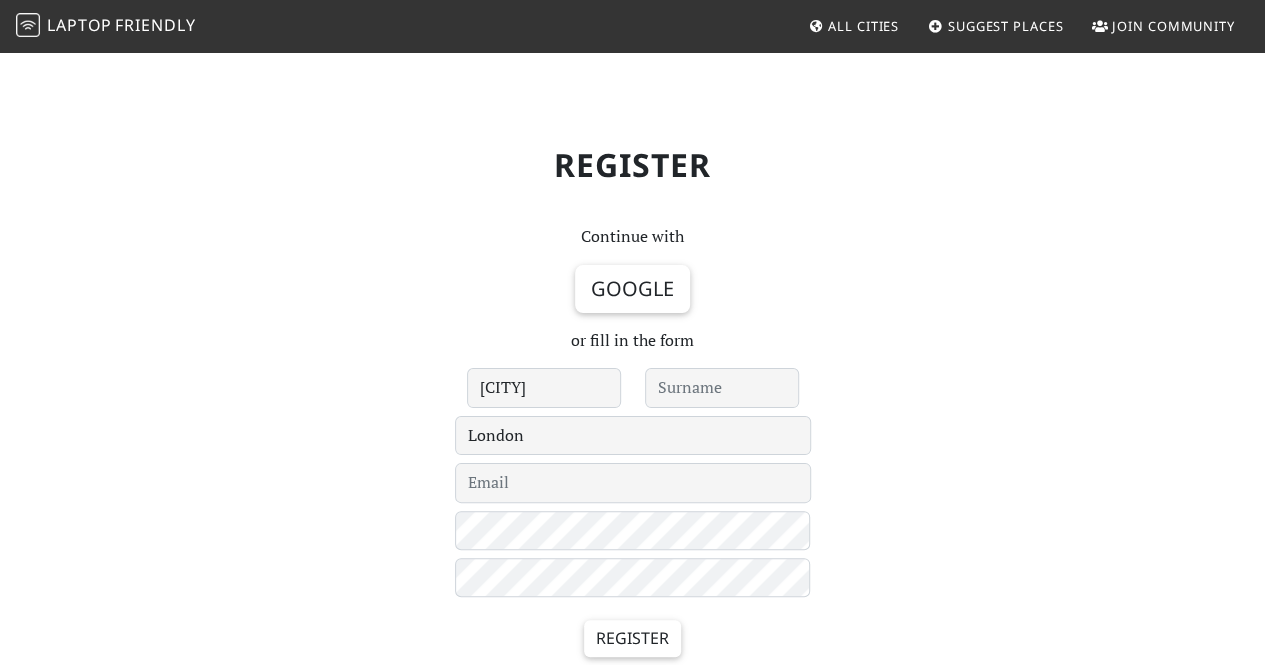 type on "[CITY]" 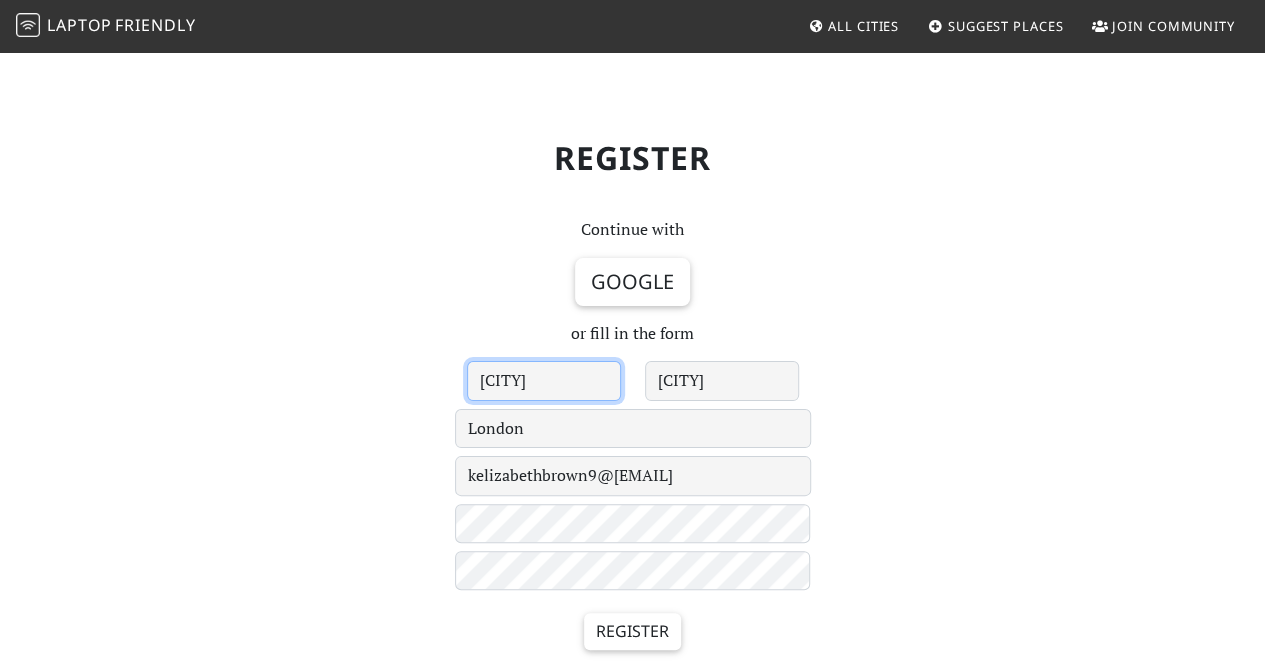 scroll, scrollTop: 200, scrollLeft: 0, axis: vertical 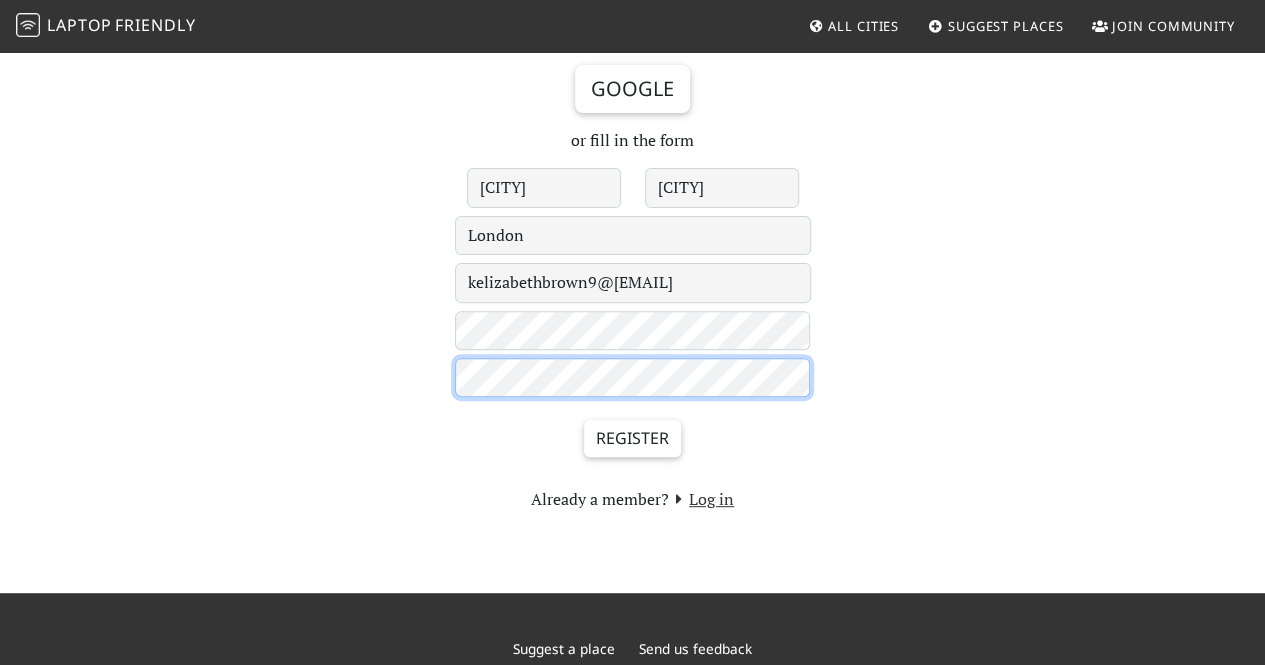 click on "Register" at bounding box center (632, 439) 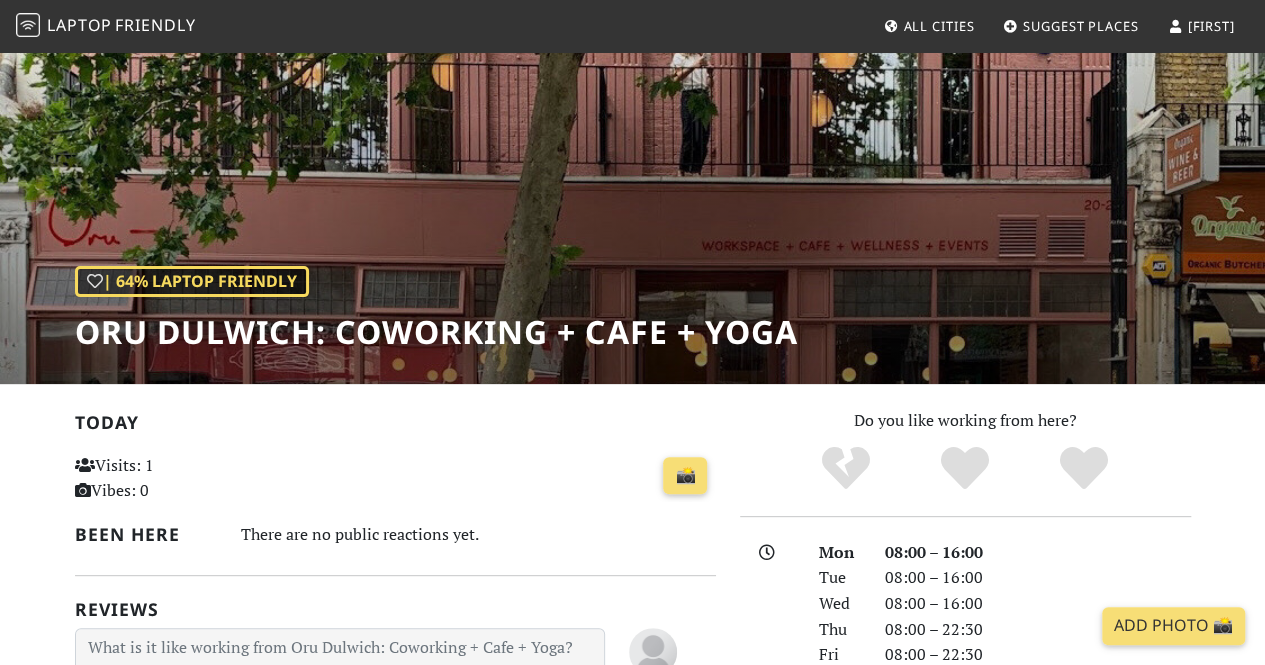 scroll, scrollTop: 0, scrollLeft: 0, axis: both 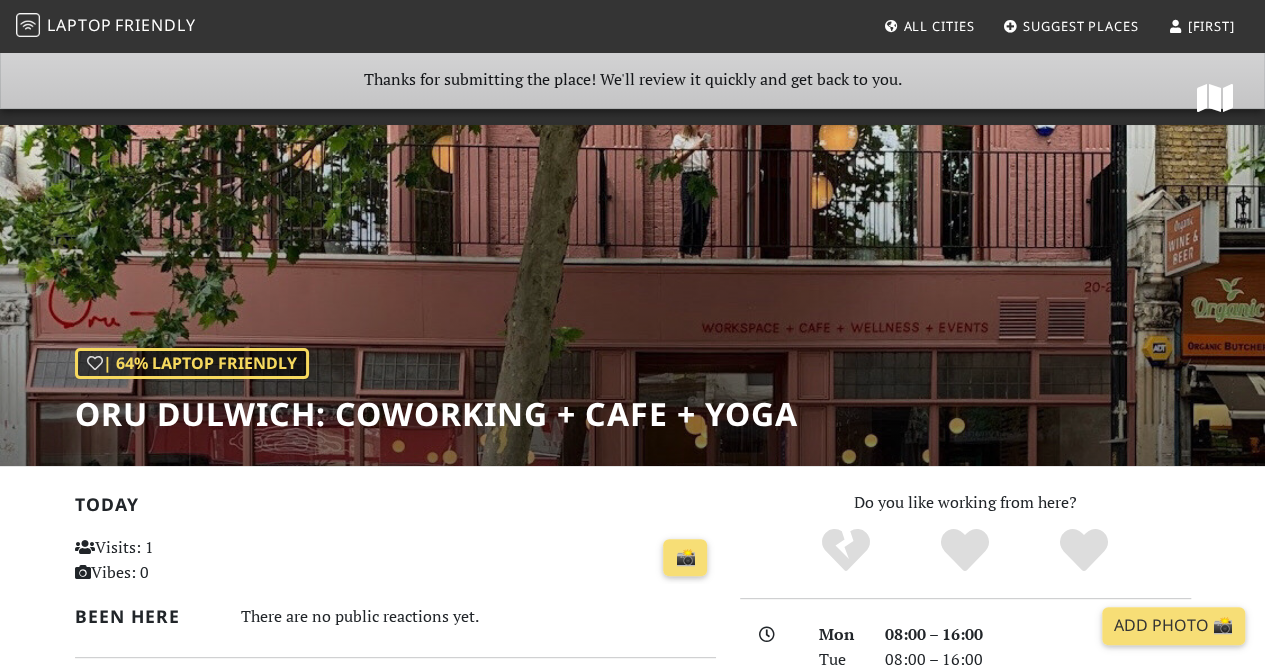 click on "Friendly" at bounding box center (155, 25) 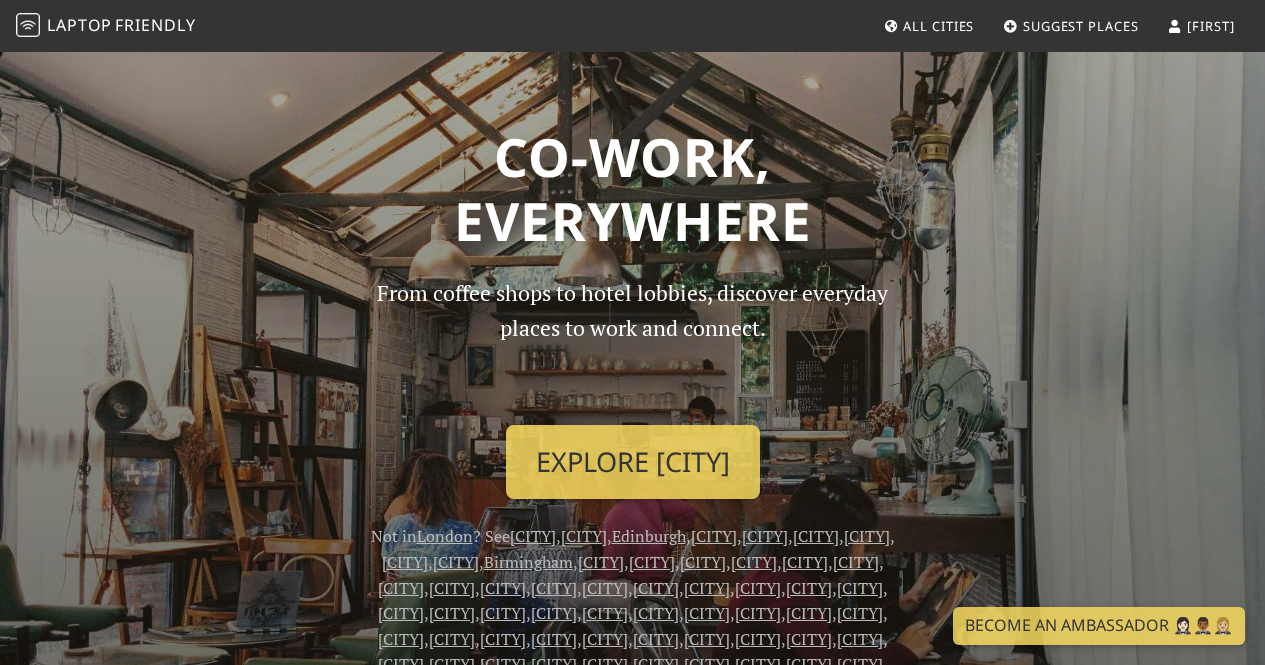scroll, scrollTop: 0, scrollLeft: 0, axis: both 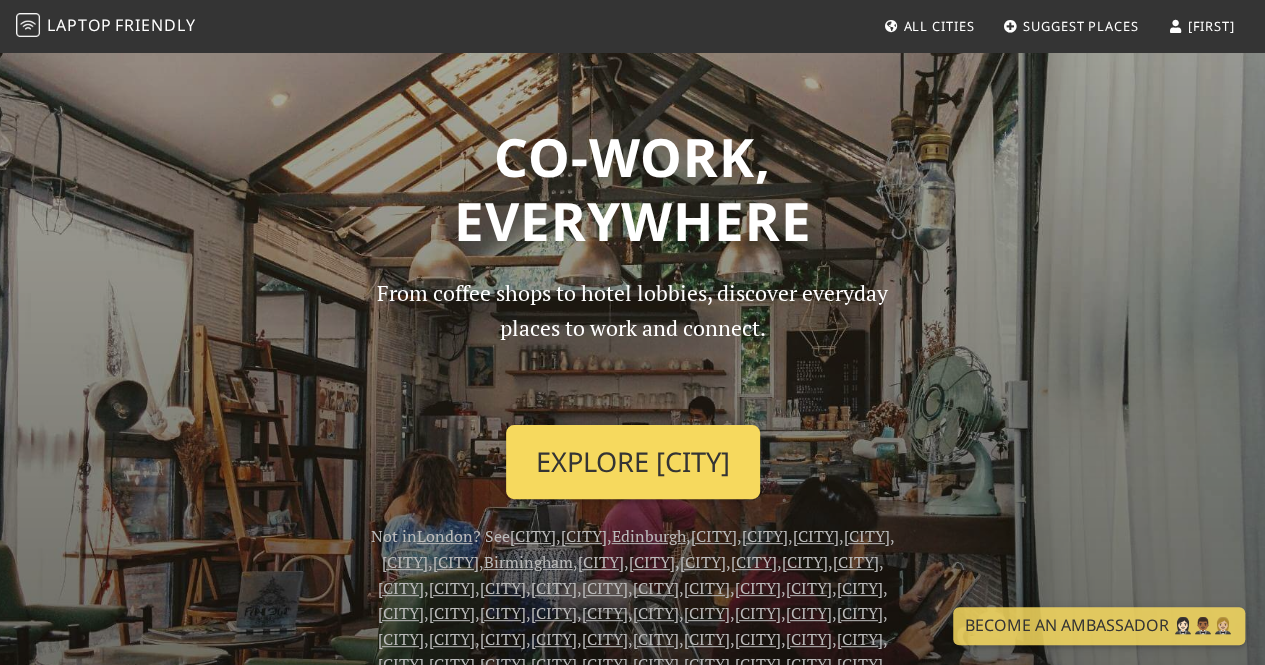 click on "Explore [CITY]" at bounding box center [633, 462] 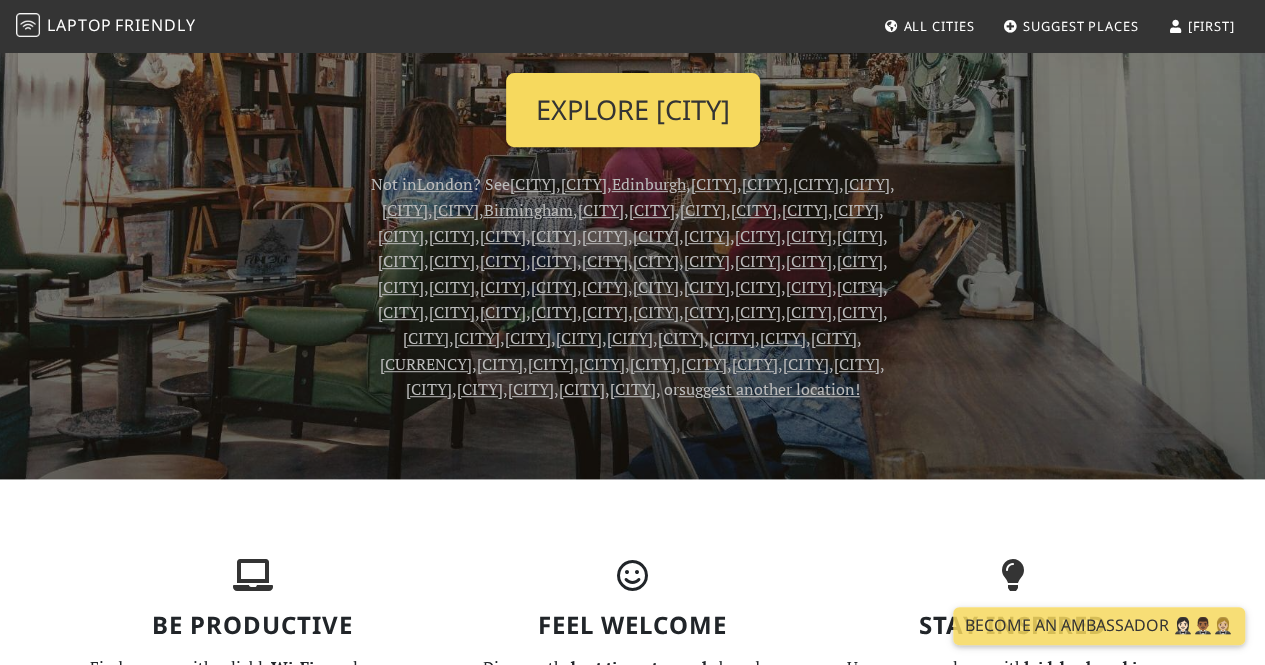 scroll, scrollTop: 502, scrollLeft: 0, axis: vertical 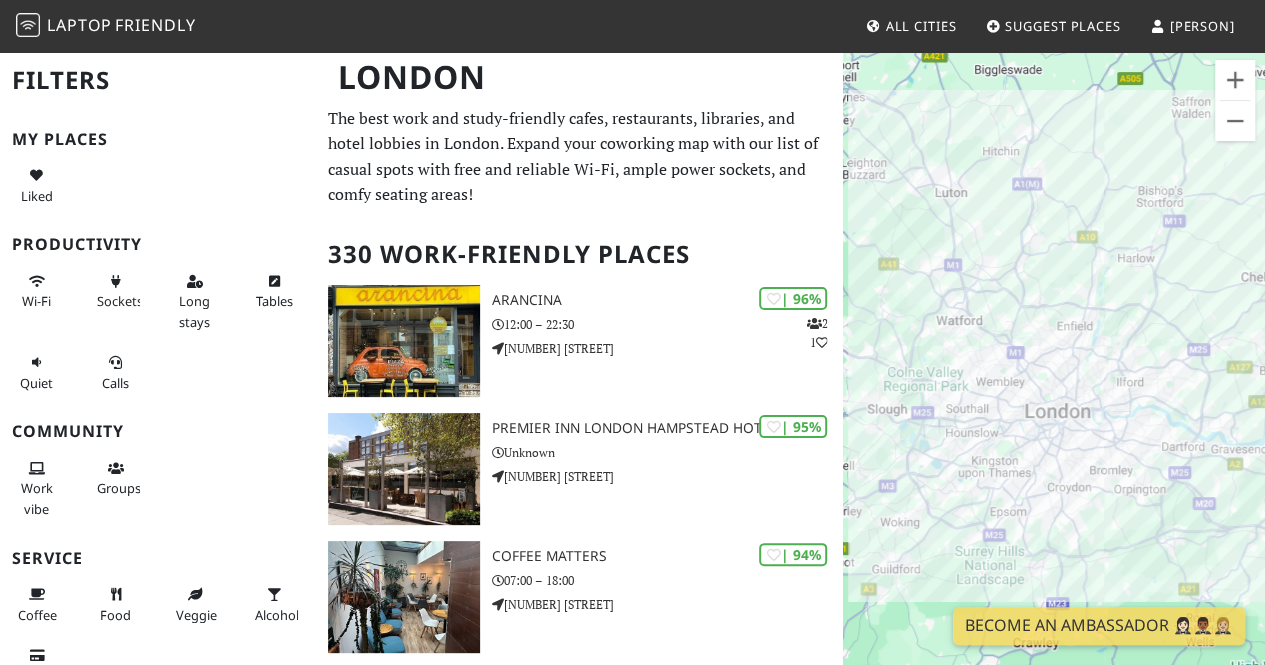 click on "To navigate, press the arrow keys." at bounding box center (1054, 382) 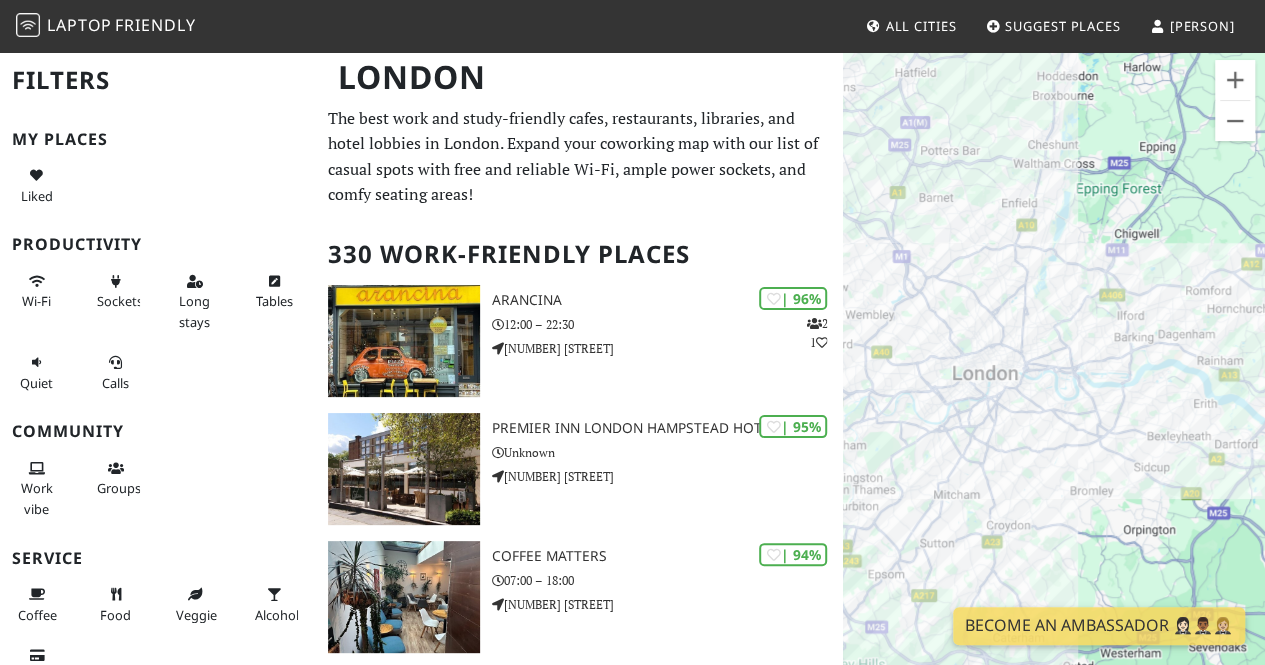 click on "To navigate, press the arrow keys." at bounding box center (1054, 382) 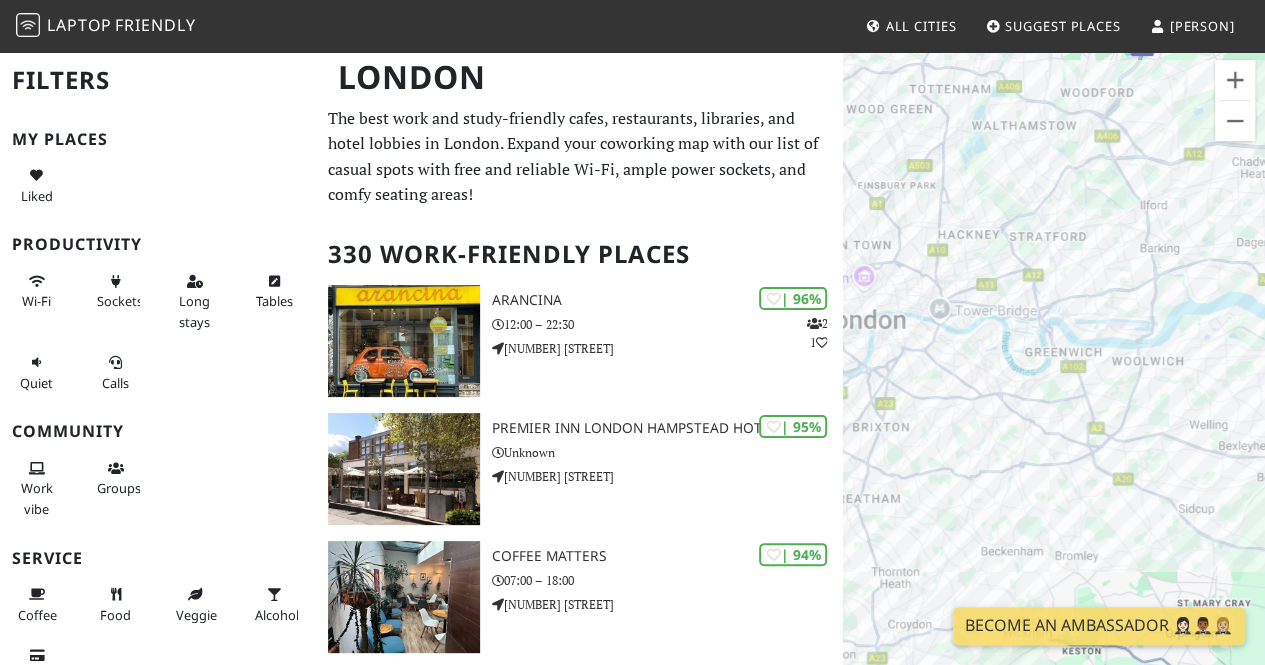 click on "To navigate, press the arrow keys." at bounding box center [1054, 382] 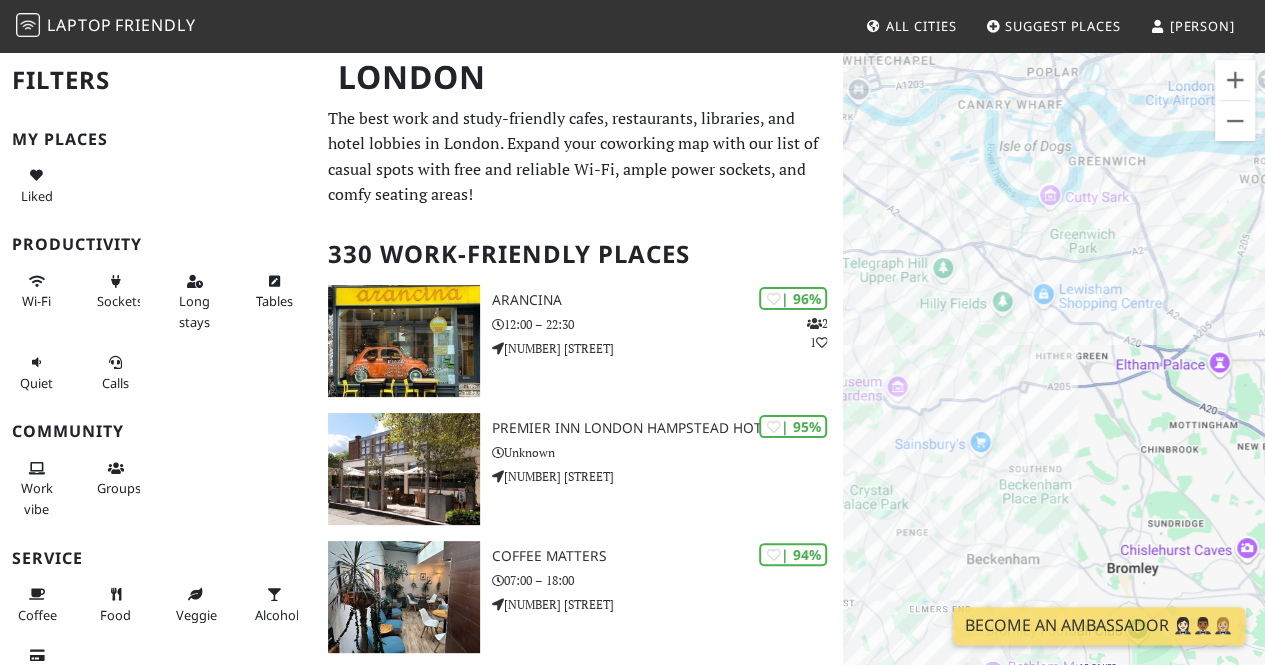 drag, startPoint x: 1013, startPoint y: 467, endPoint x: 1084, endPoint y: 323, distance: 160.55217 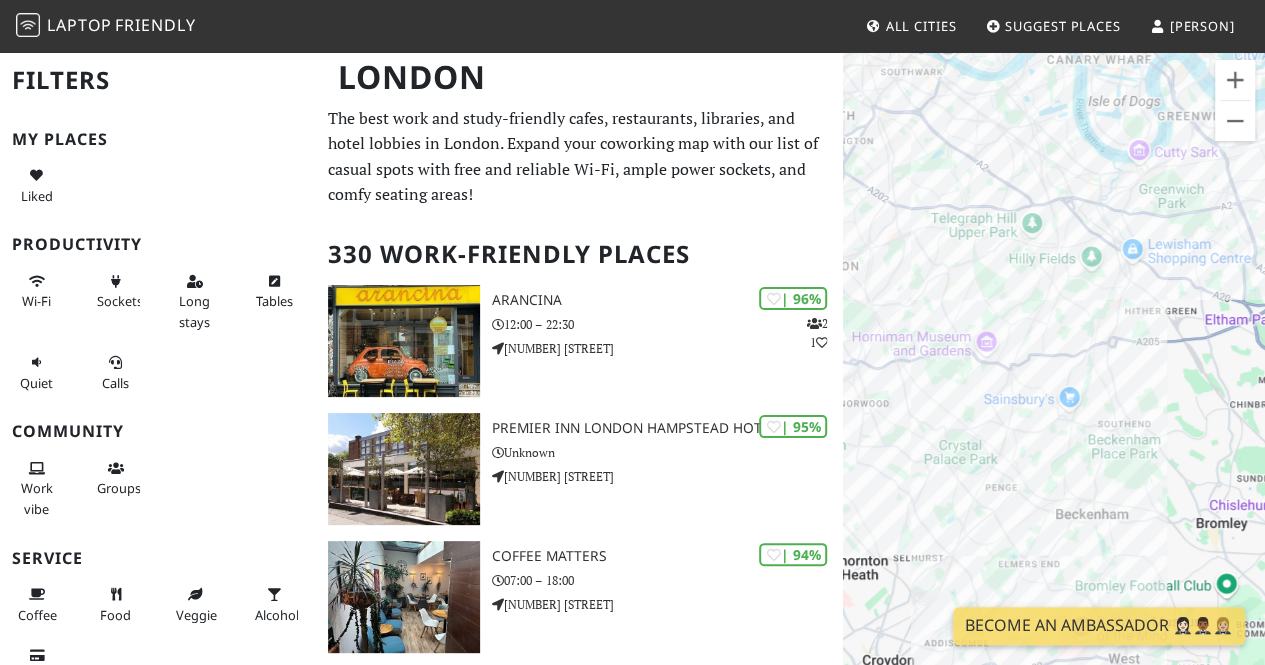 drag, startPoint x: 1001, startPoint y: 483, endPoint x: 1088, endPoint y: 451, distance: 92.69843 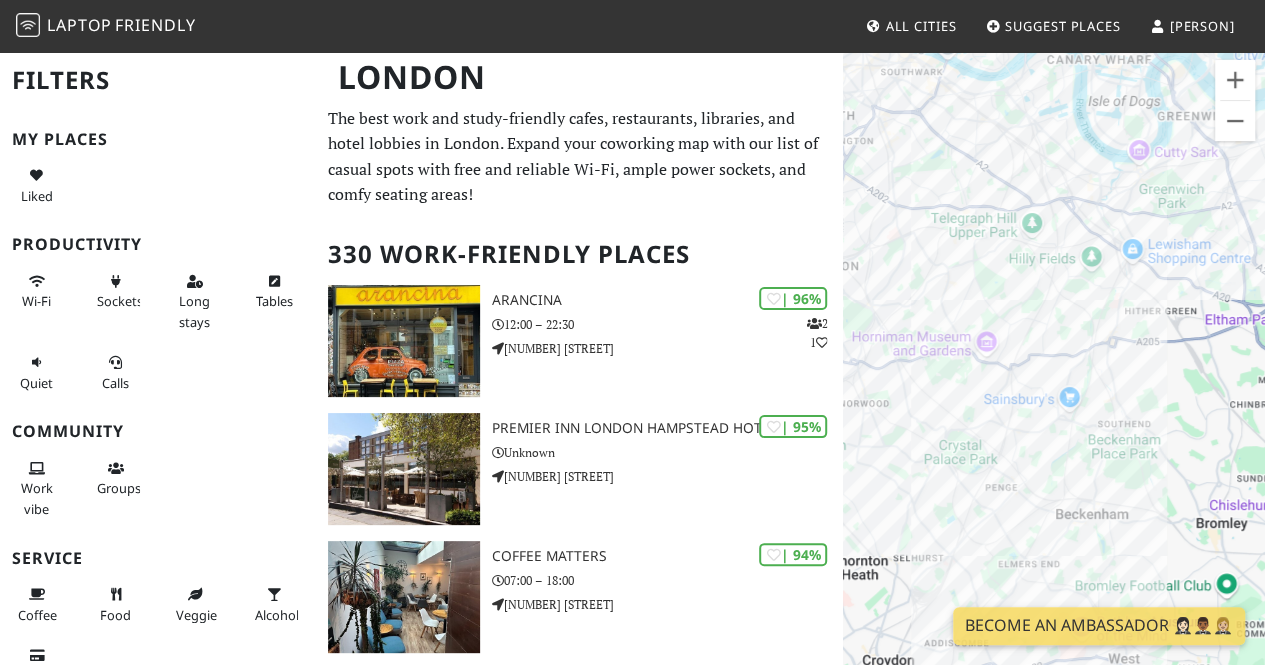 click on "To navigate, press the arrow keys." at bounding box center (1054, 382) 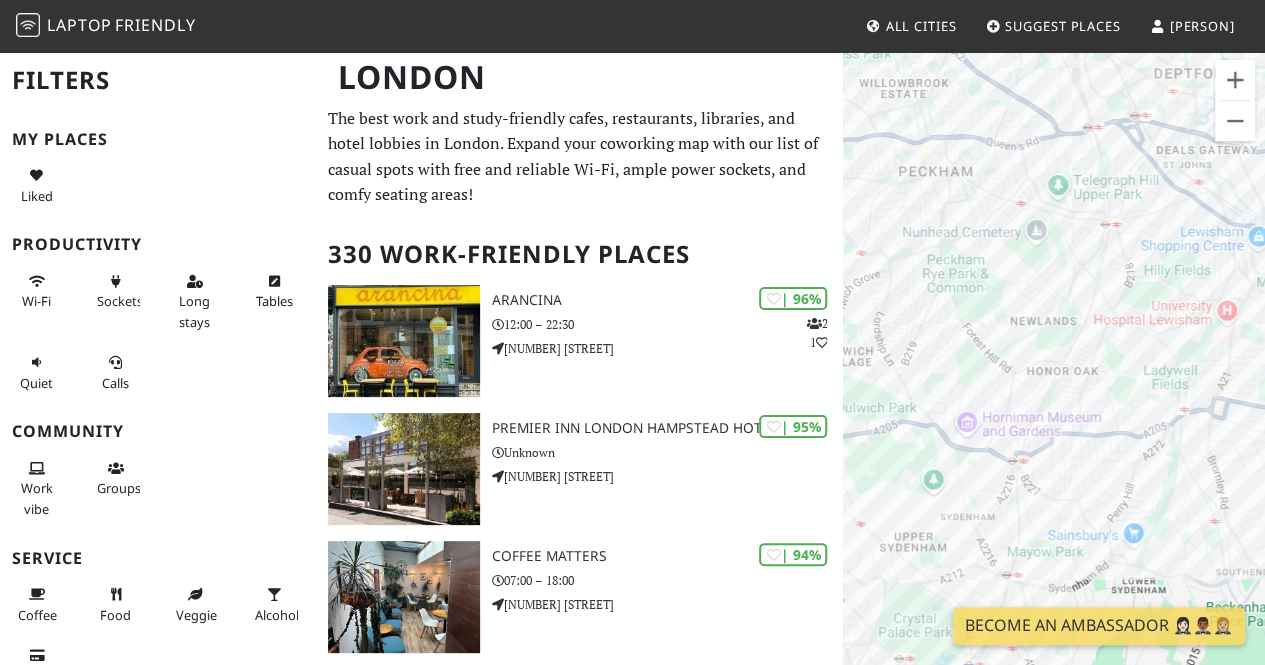 click on "To navigate, press the arrow keys." at bounding box center [1054, 382] 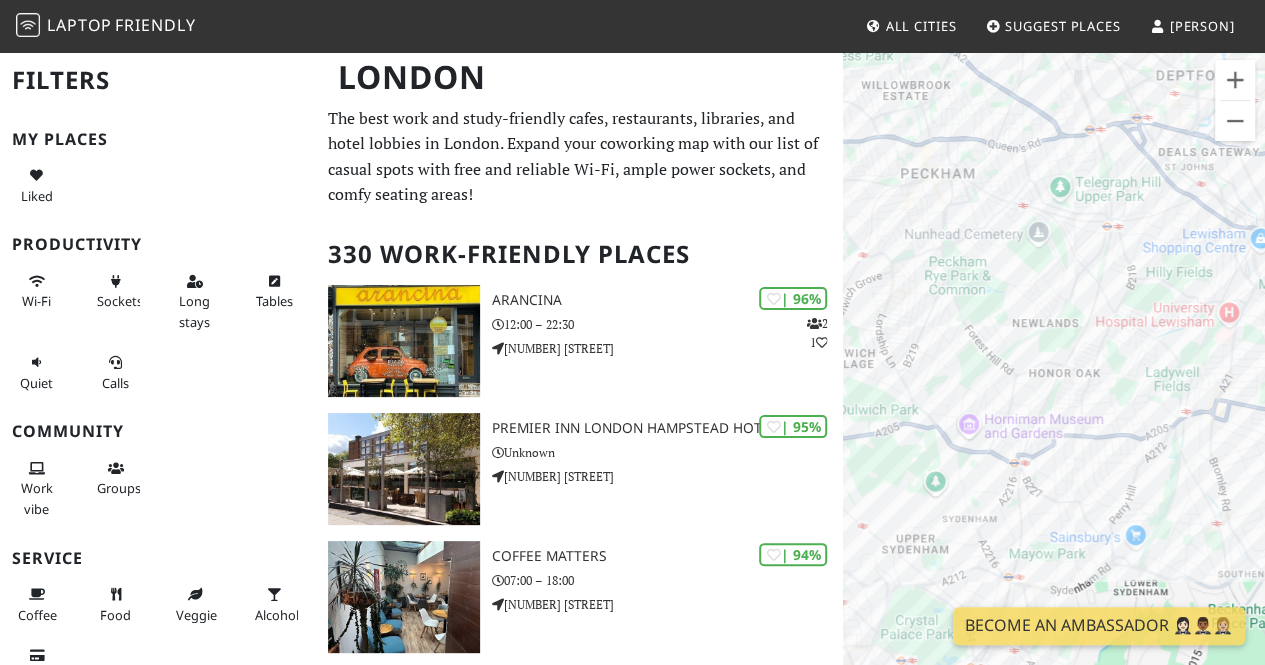 click on "To navigate, press the arrow keys." at bounding box center (1054, 382) 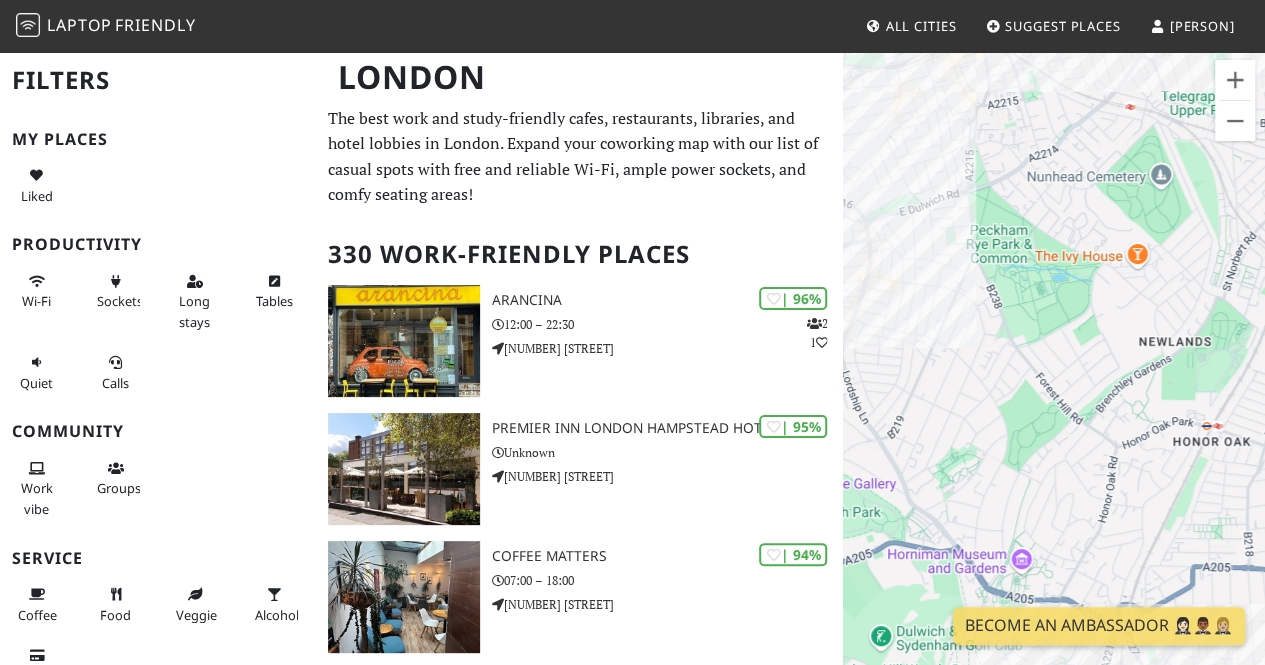 drag, startPoint x: 960, startPoint y: 313, endPoint x: 1007, endPoint y: 318, distance: 47.26521 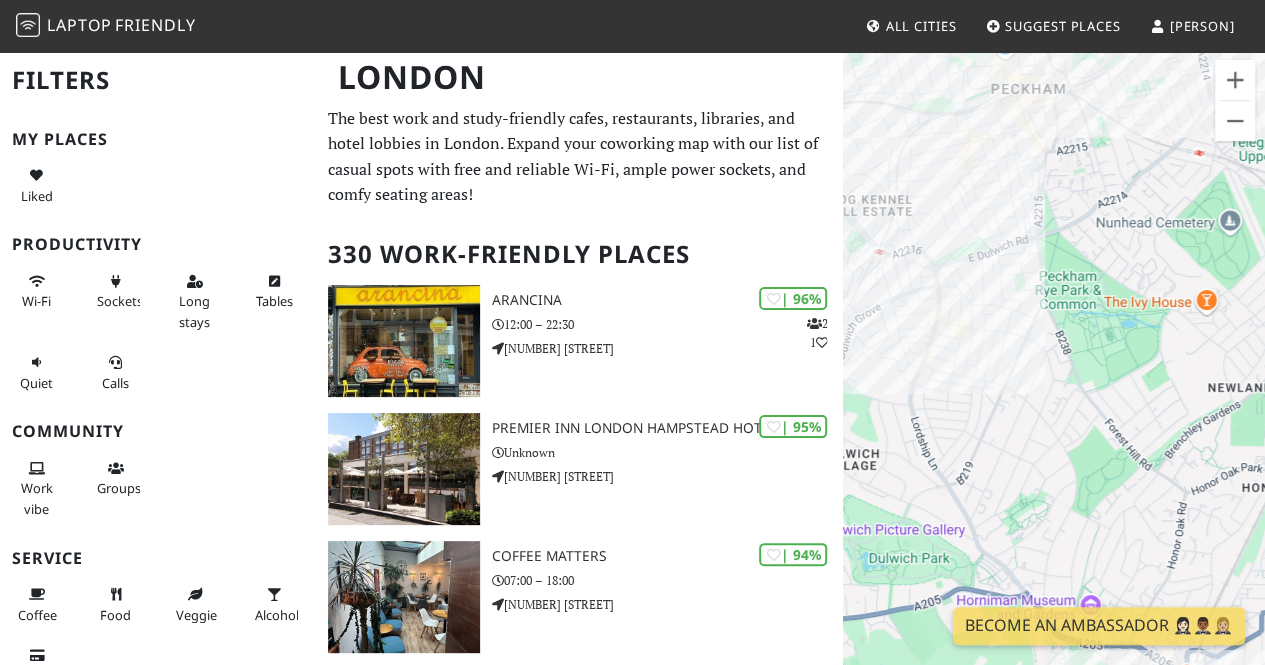 drag, startPoint x: 1016, startPoint y: 291, endPoint x: 986, endPoint y: 341, distance: 58.30952 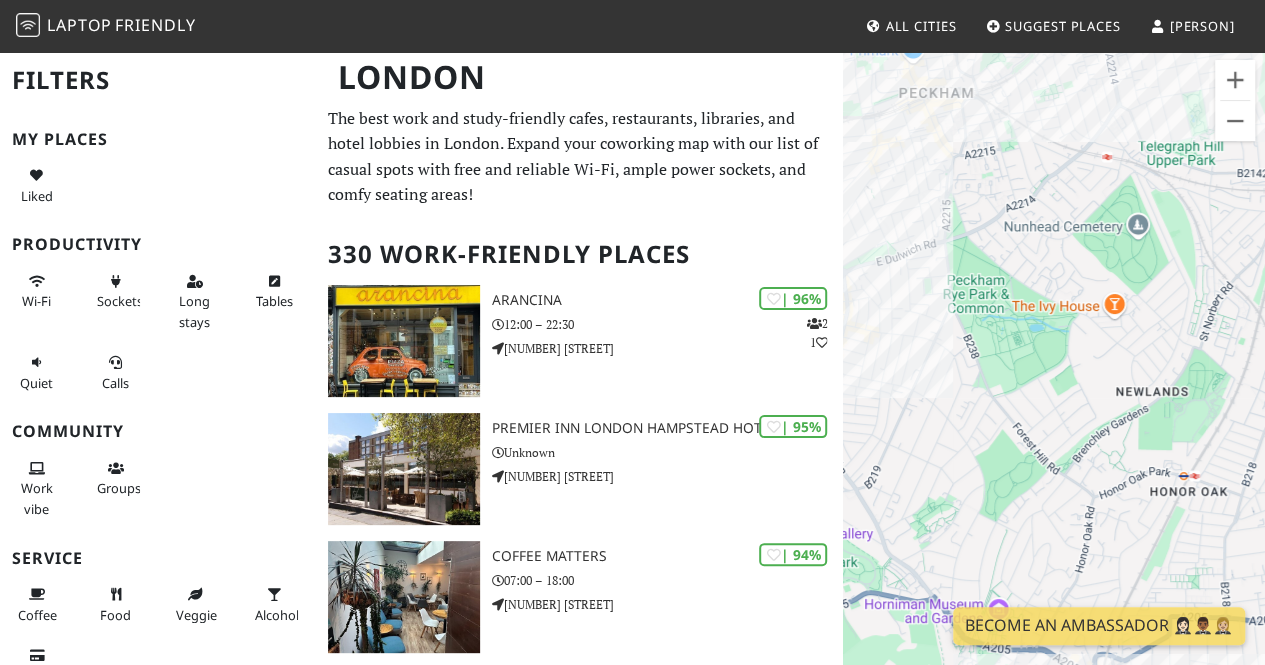 drag, startPoint x: 1072, startPoint y: 376, endPoint x: 970, endPoint y: 199, distance: 204.28656 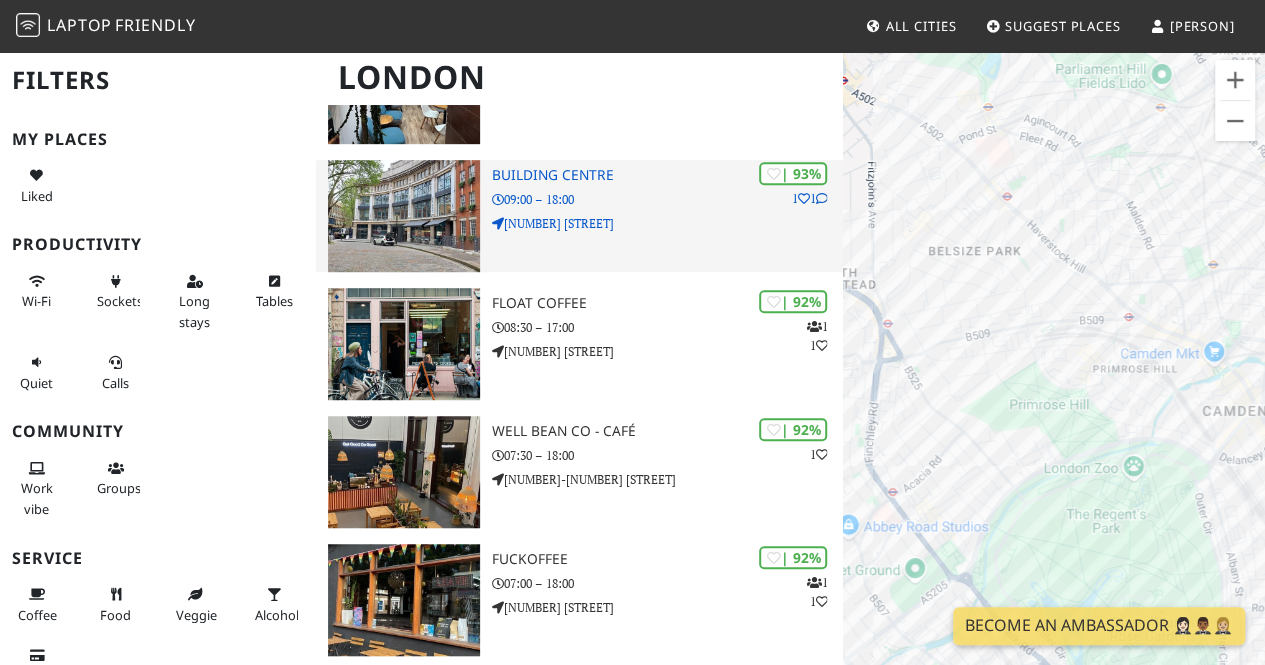 scroll, scrollTop: 600, scrollLeft: 0, axis: vertical 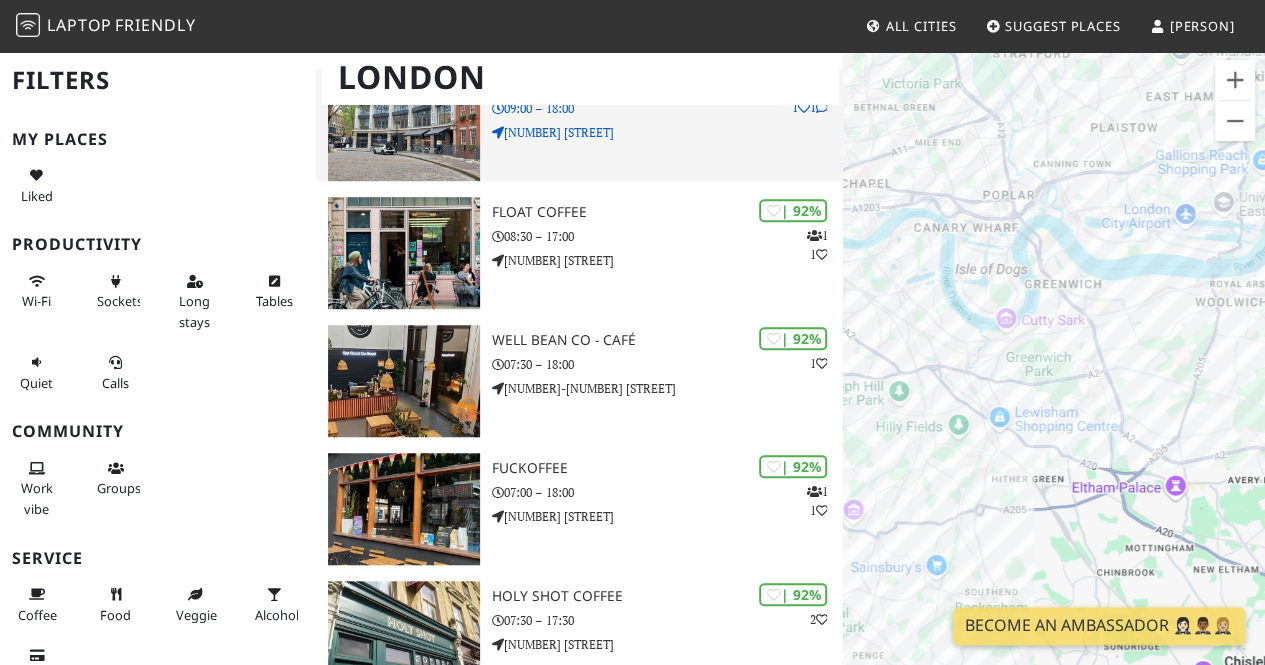 drag, startPoint x: 1042, startPoint y: 526, endPoint x: 834, endPoint y: 157, distance: 423.58588 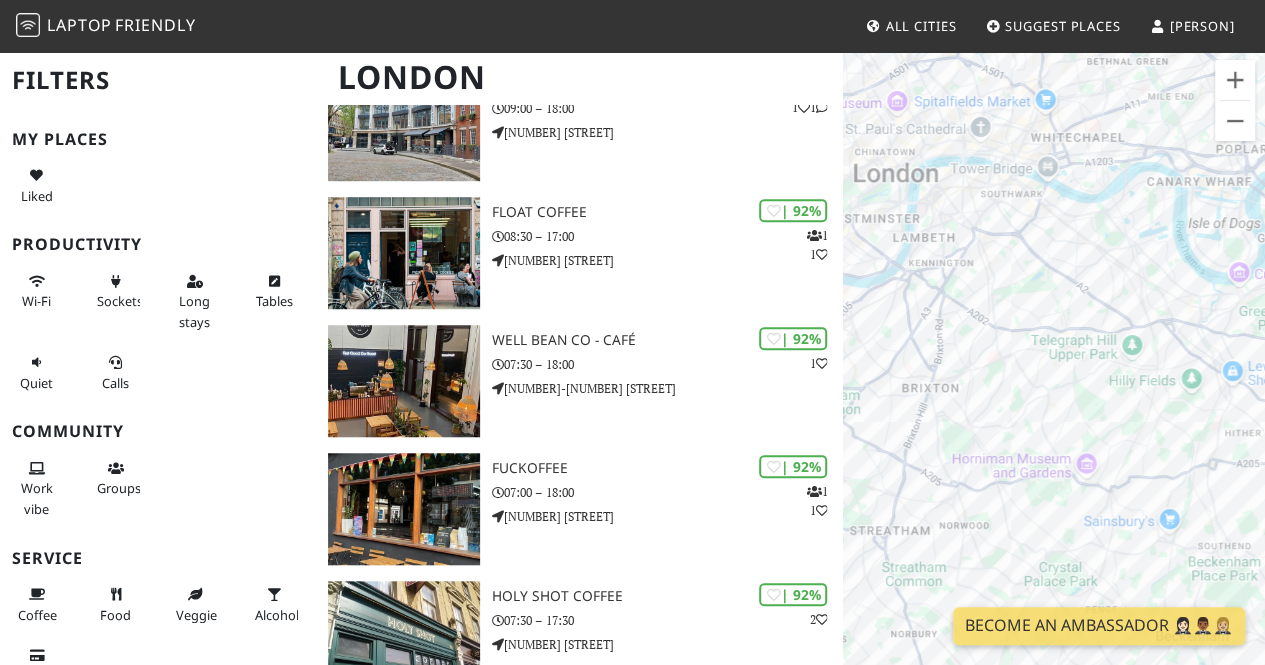 drag, startPoint x: 1047, startPoint y: 491, endPoint x: 926, endPoint y: 304, distance: 222.73302 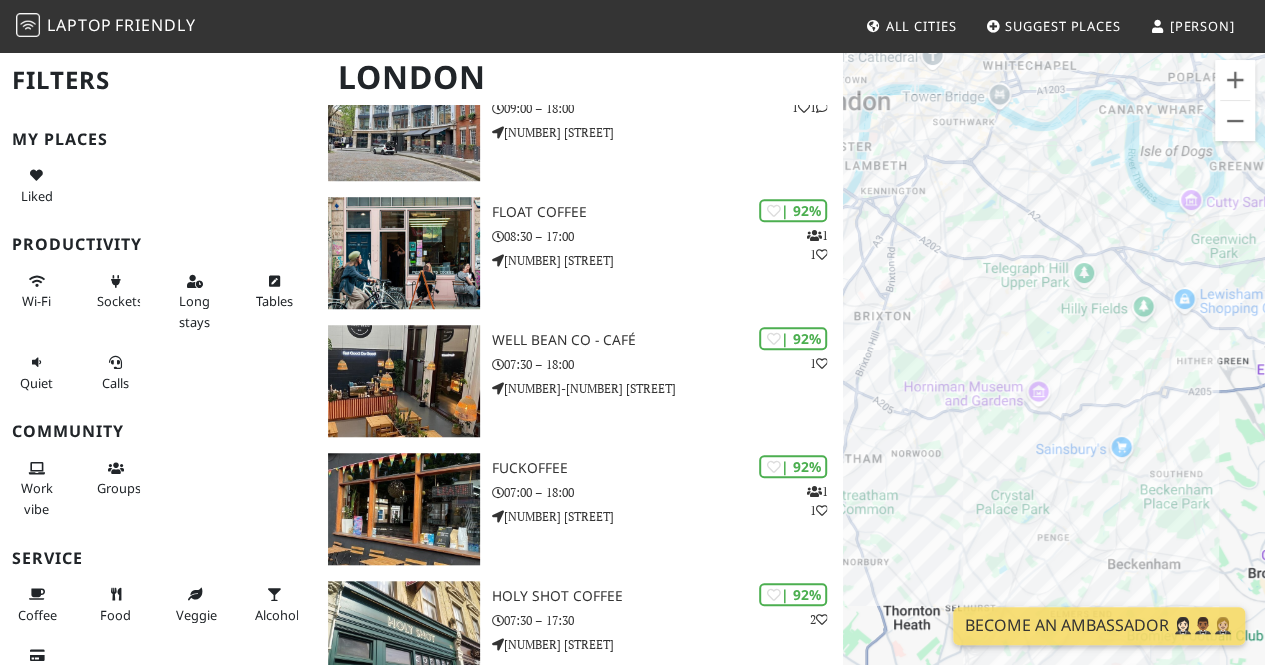 click on "To navigate, press the arrow keys." at bounding box center (1054, 382) 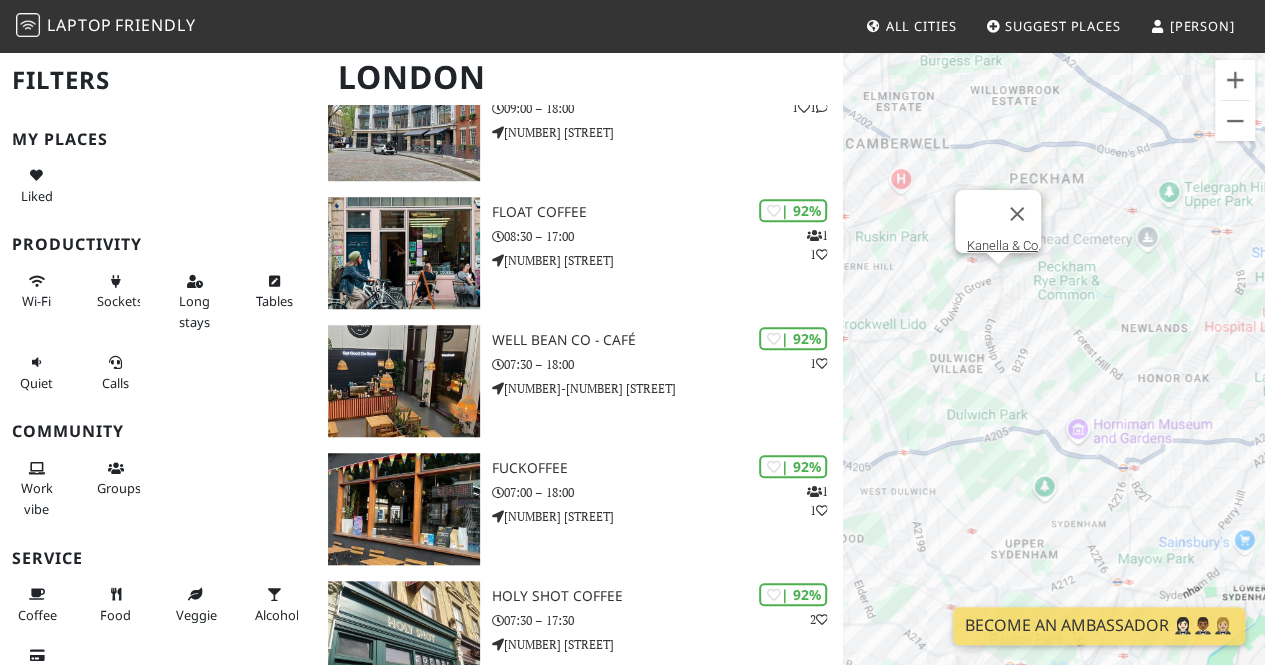 click on "[BRAND]" at bounding box center [1054, 382] 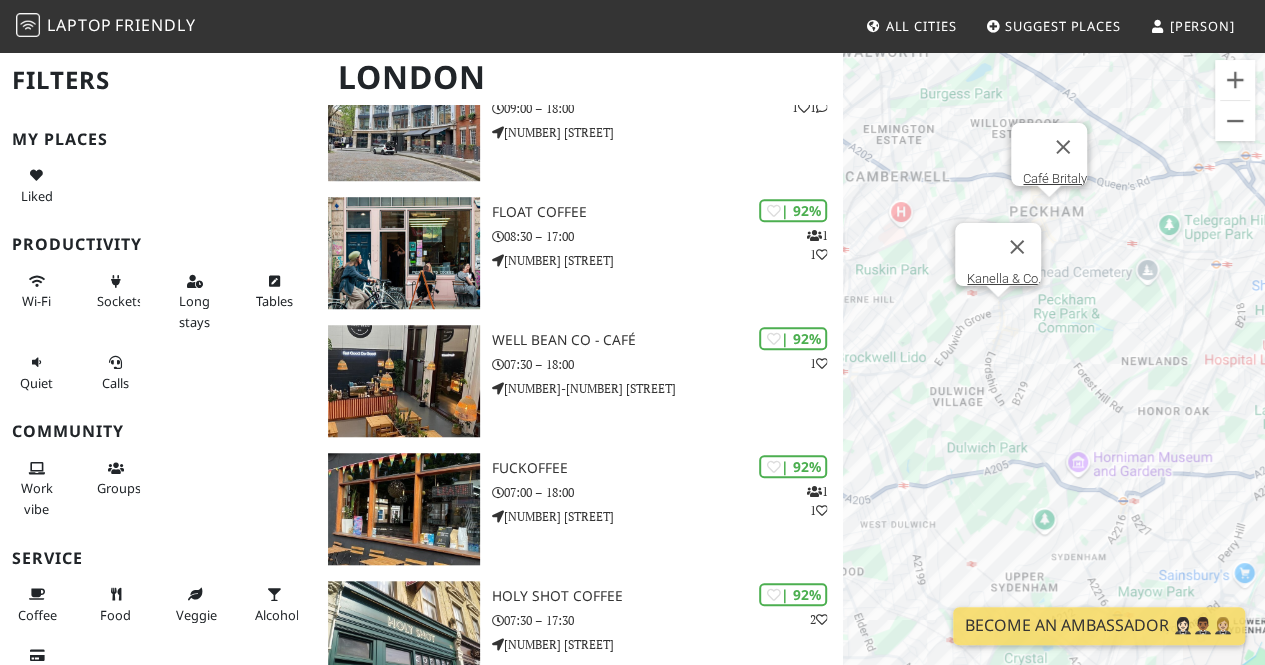 click on "[BRAND]" at bounding box center [1054, 382] 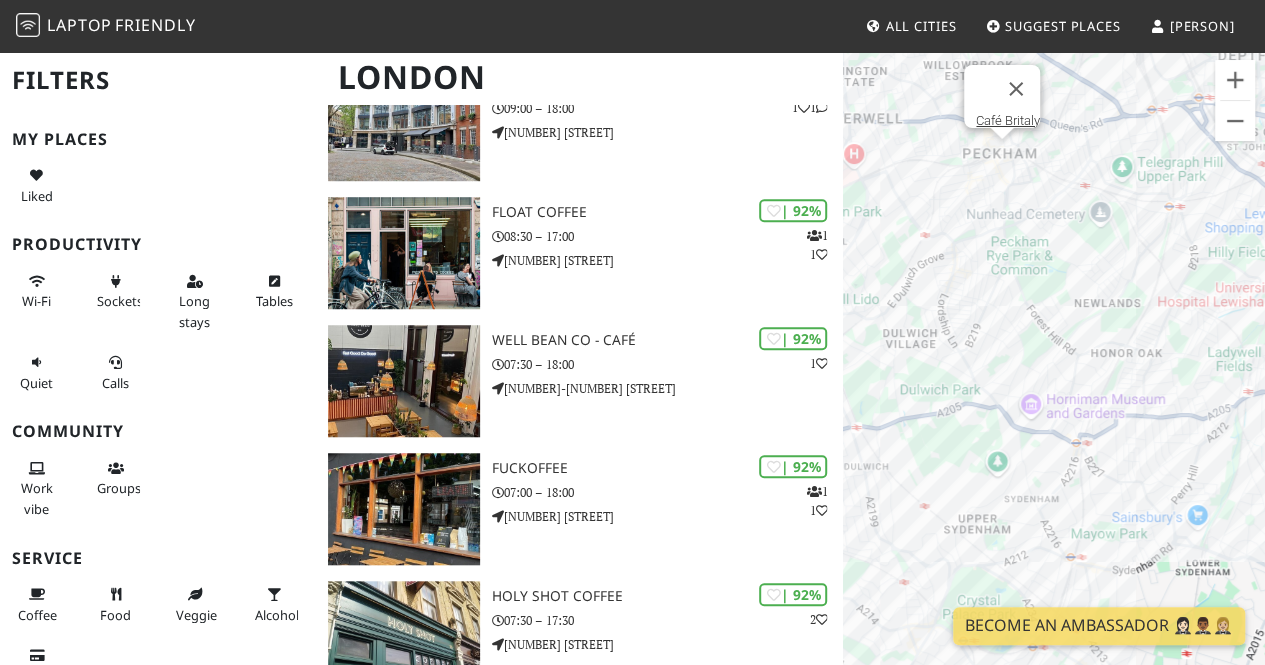drag, startPoint x: 1083, startPoint y: 375, endPoint x: 1031, endPoint y: 311, distance: 82.46211 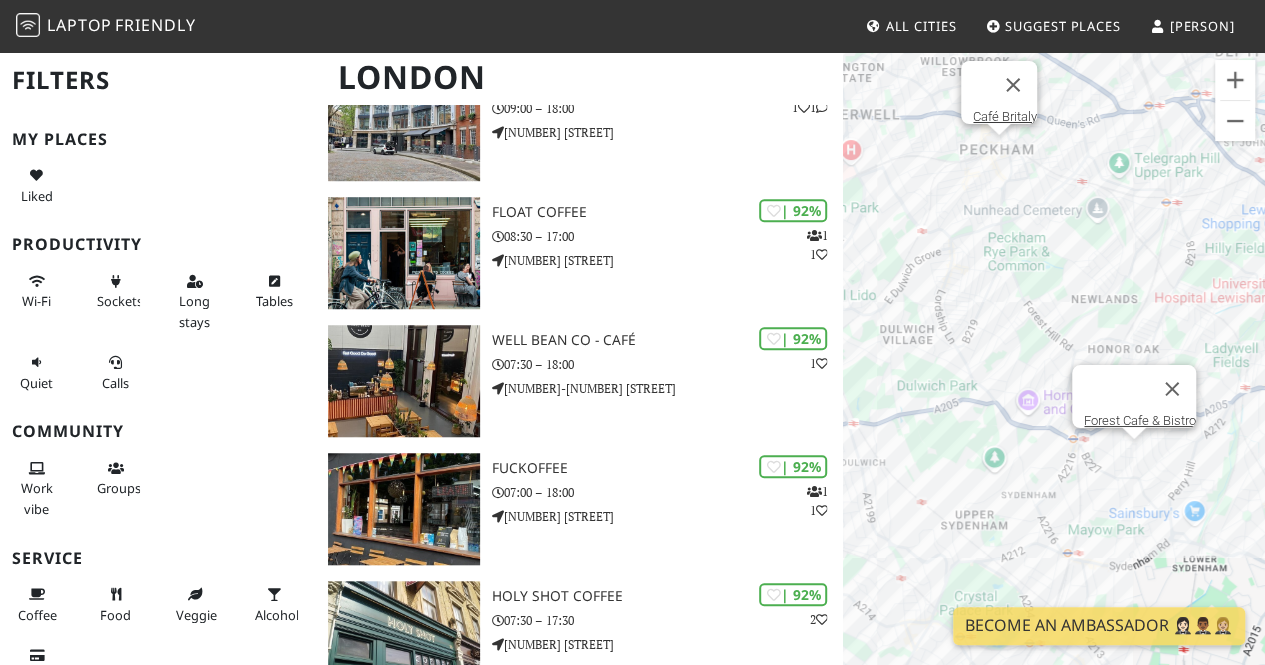 click on "[BRAND] [BRAND]" at bounding box center (1054, 382) 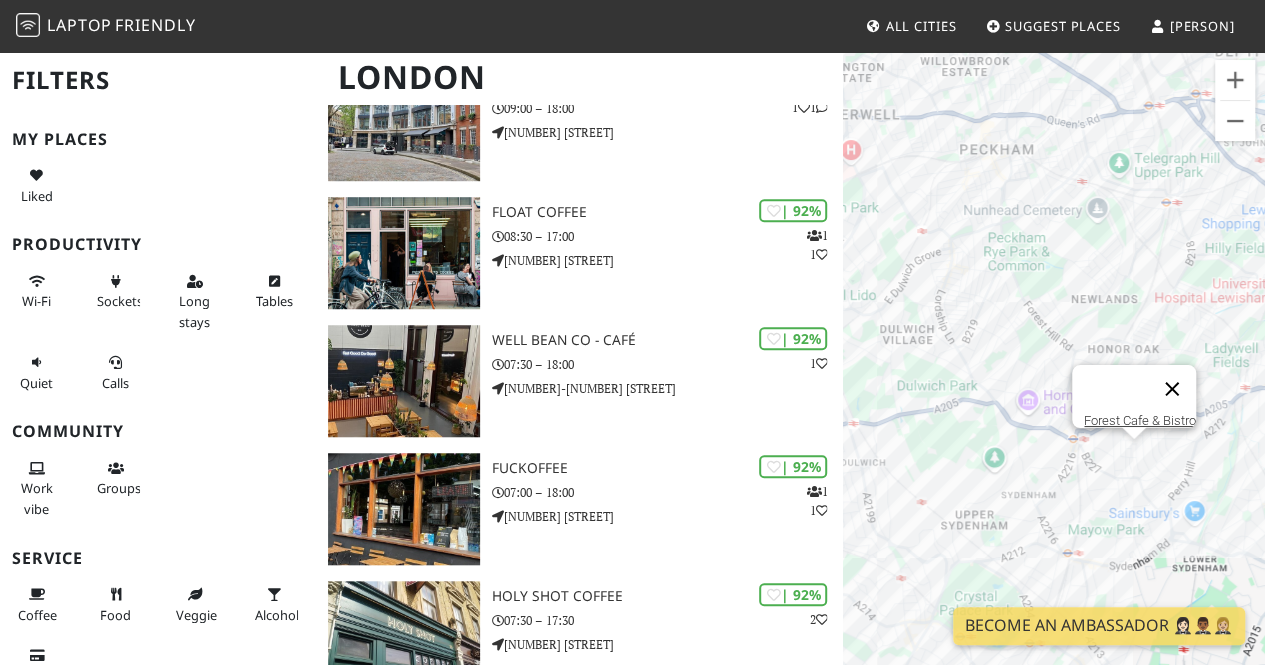 click at bounding box center [1172, 389] 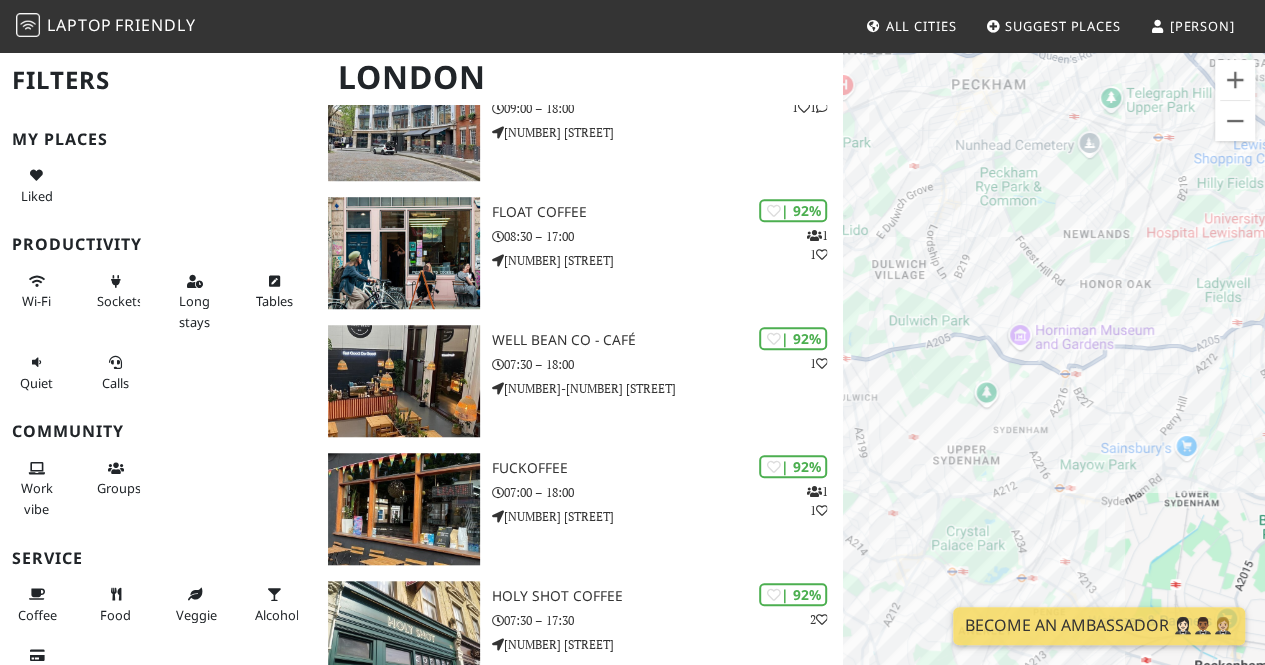 drag, startPoint x: 1103, startPoint y: 476, endPoint x: 1092, endPoint y: 411, distance: 65.9242 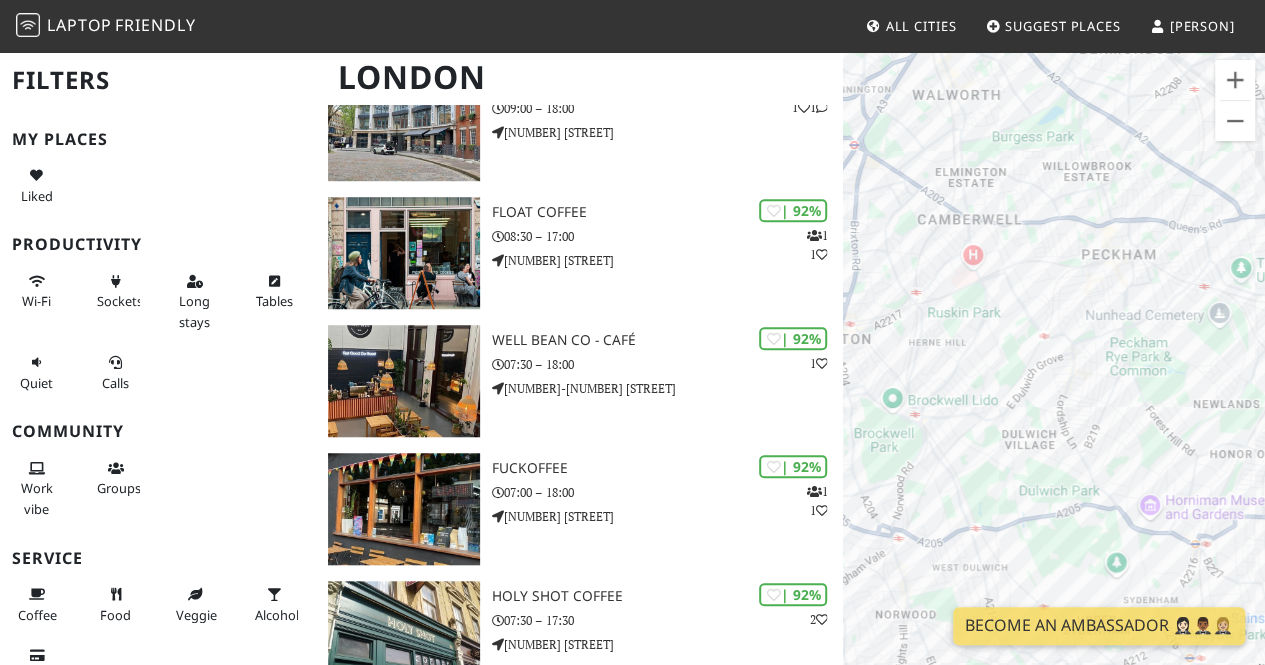 drag, startPoint x: 1005, startPoint y: 261, endPoint x: 1142, endPoint y: 435, distance: 221.46106 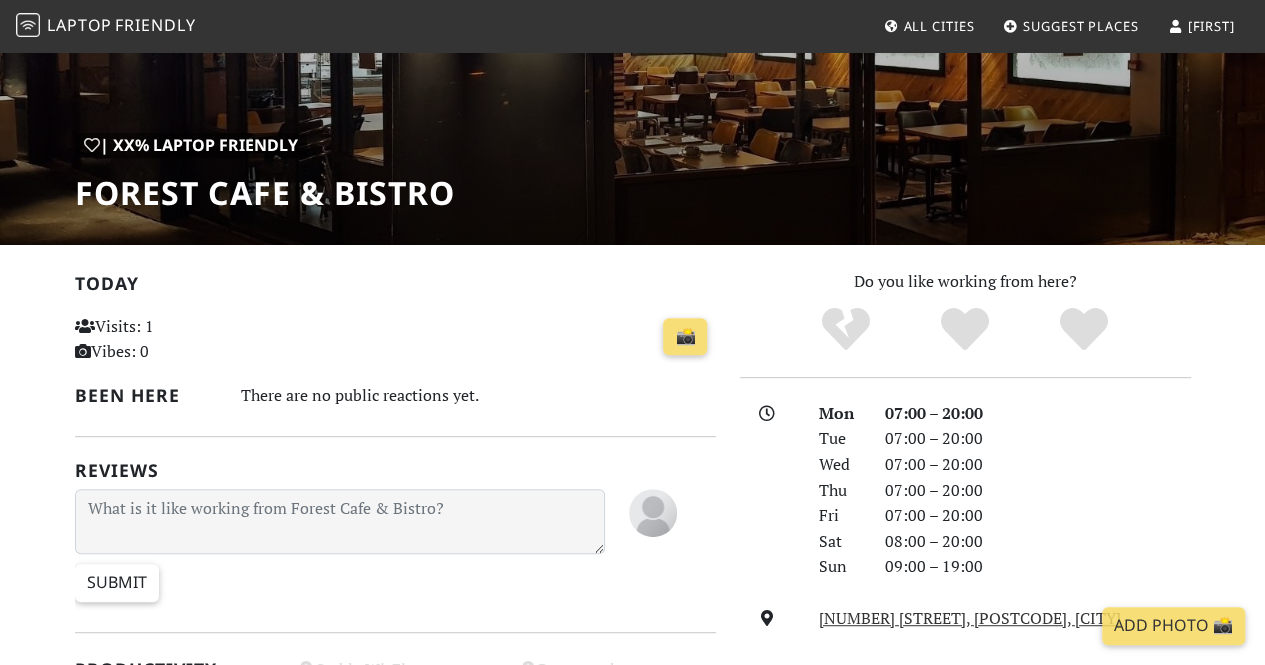 scroll, scrollTop: 0, scrollLeft: 0, axis: both 